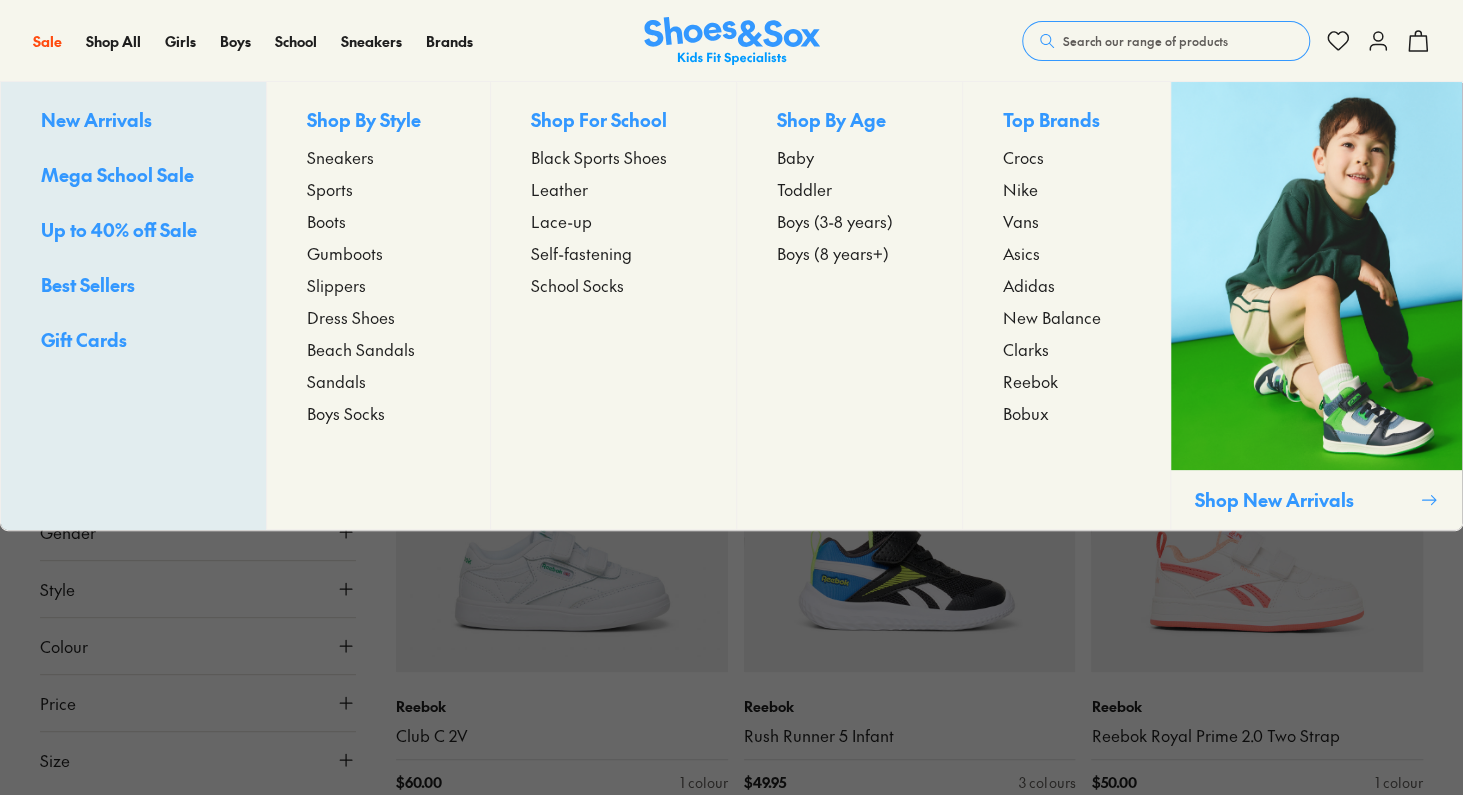 scroll, scrollTop: 64, scrollLeft: 0, axis: vertical 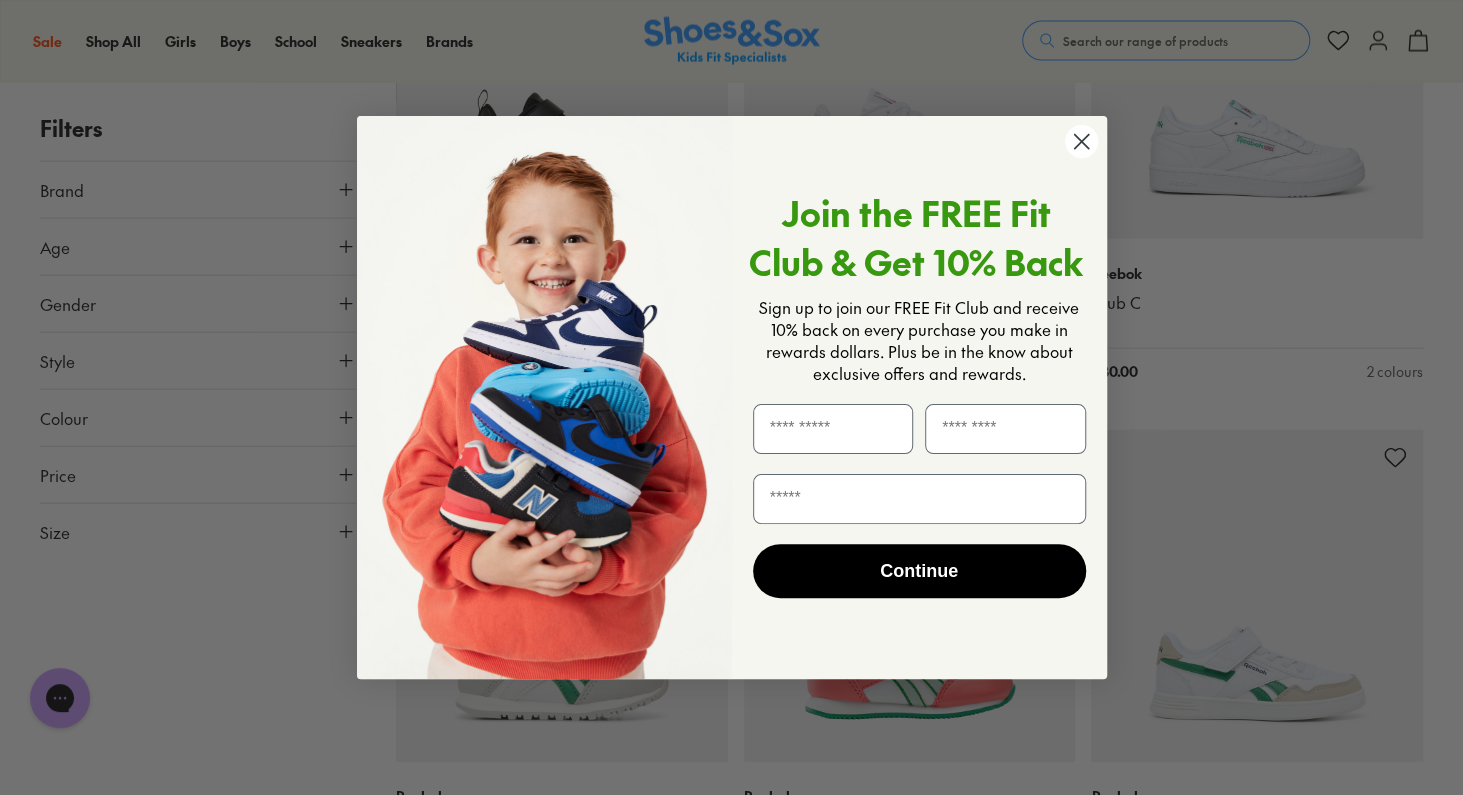 click 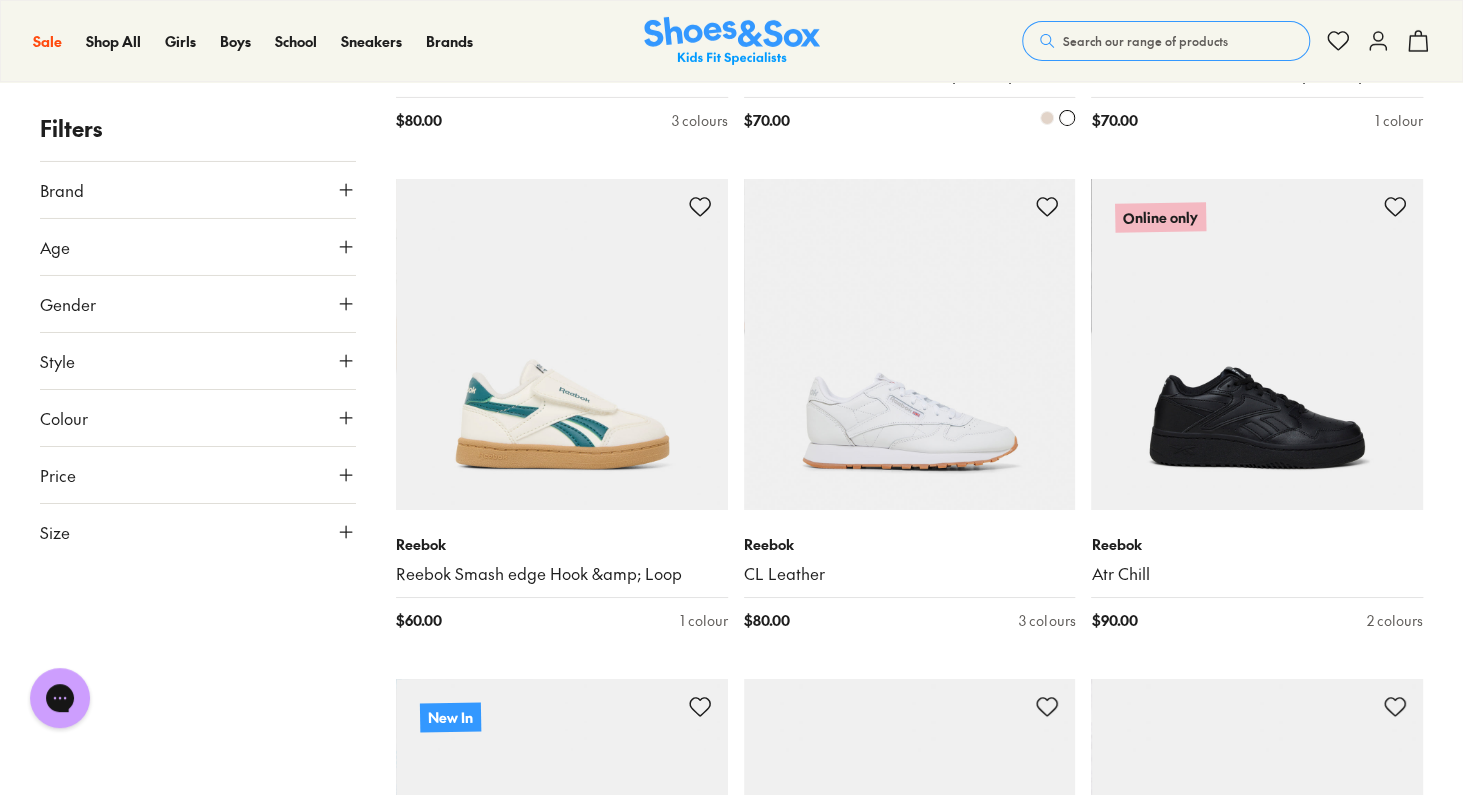 scroll, scrollTop: 3766, scrollLeft: 0, axis: vertical 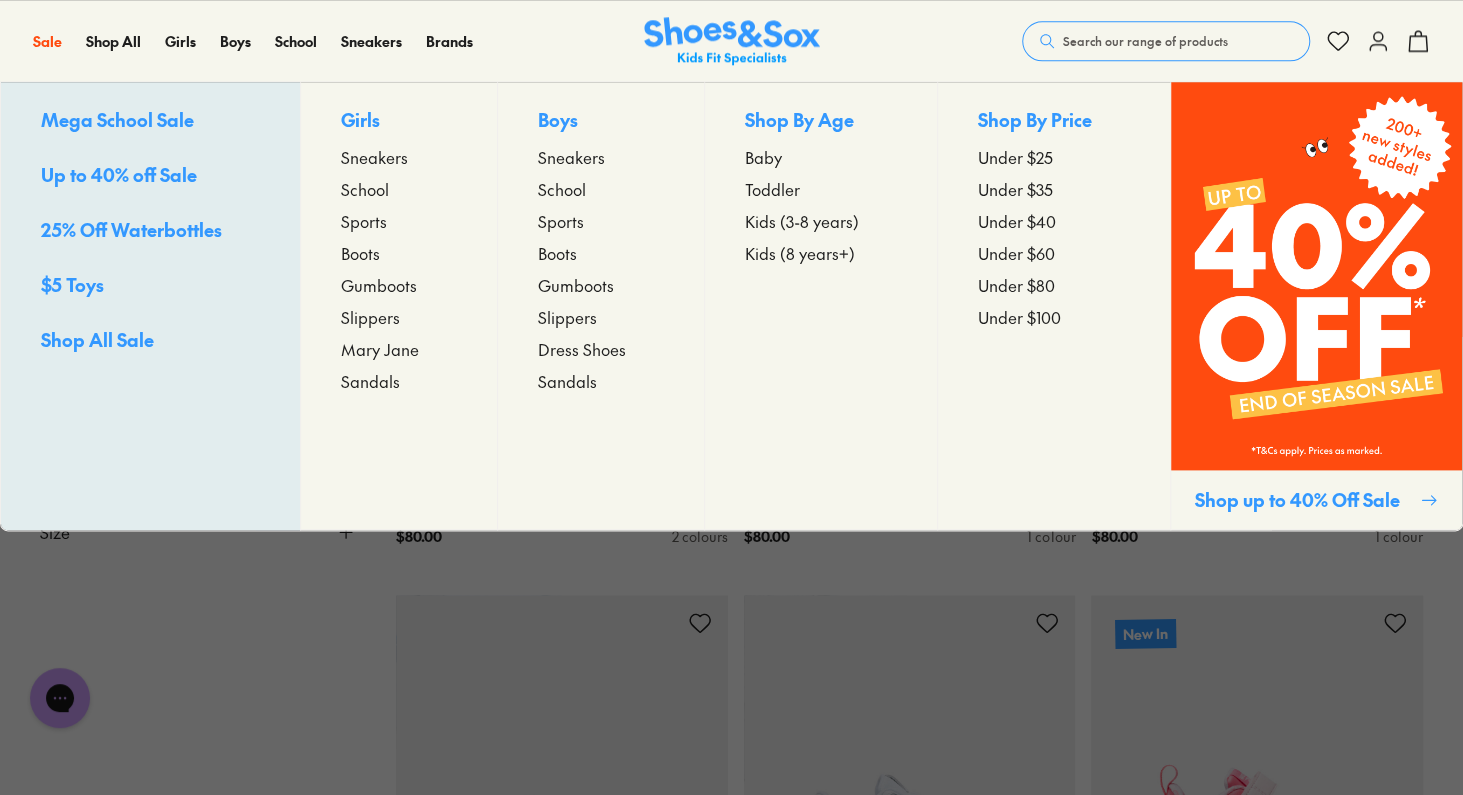 click on "Under $60" at bounding box center (1016, 253) 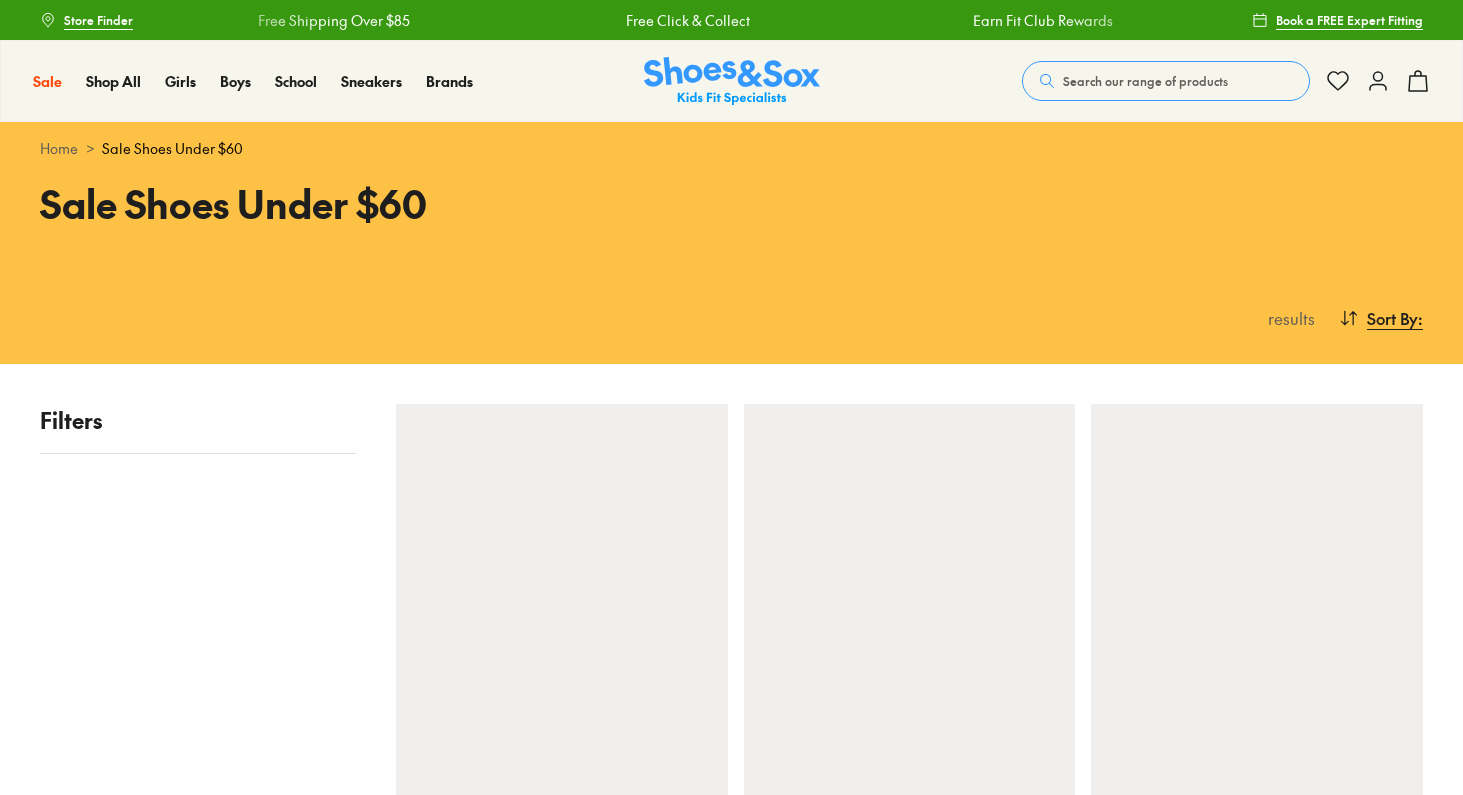 click at bounding box center [910, 625] 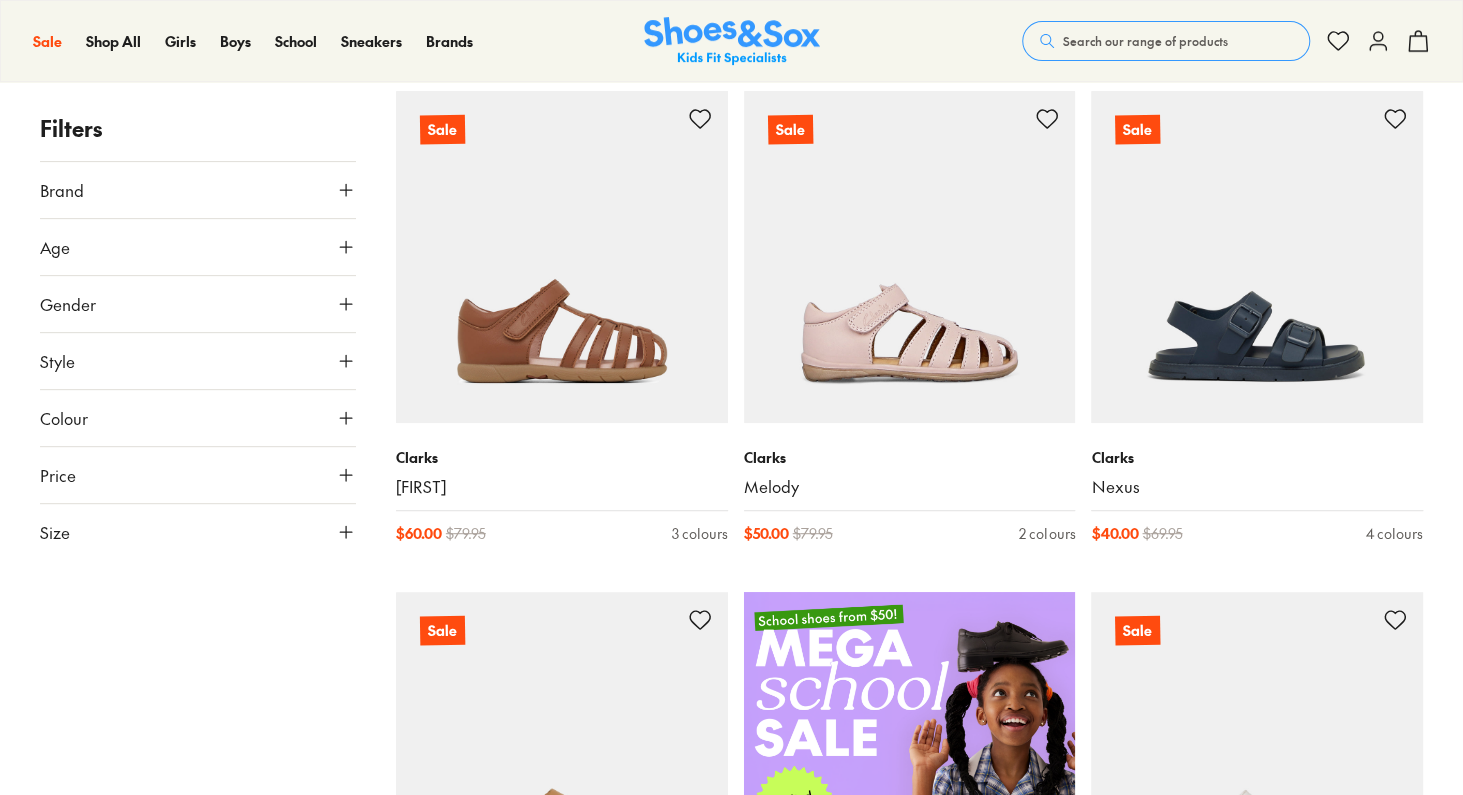 scroll, scrollTop: 313, scrollLeft: 0, axis: vertical 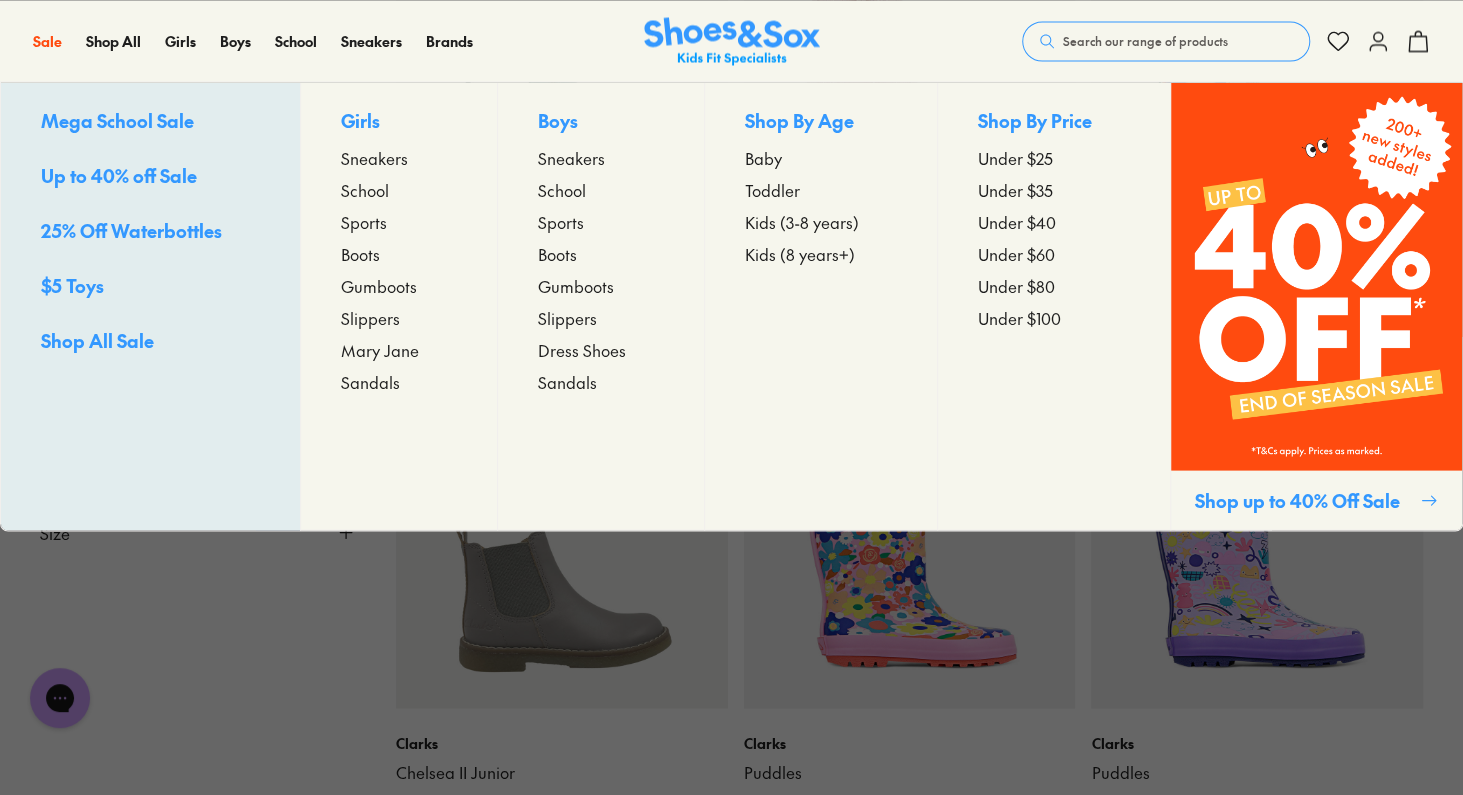 click on "Under $80" at bounding box center [1016, 285] 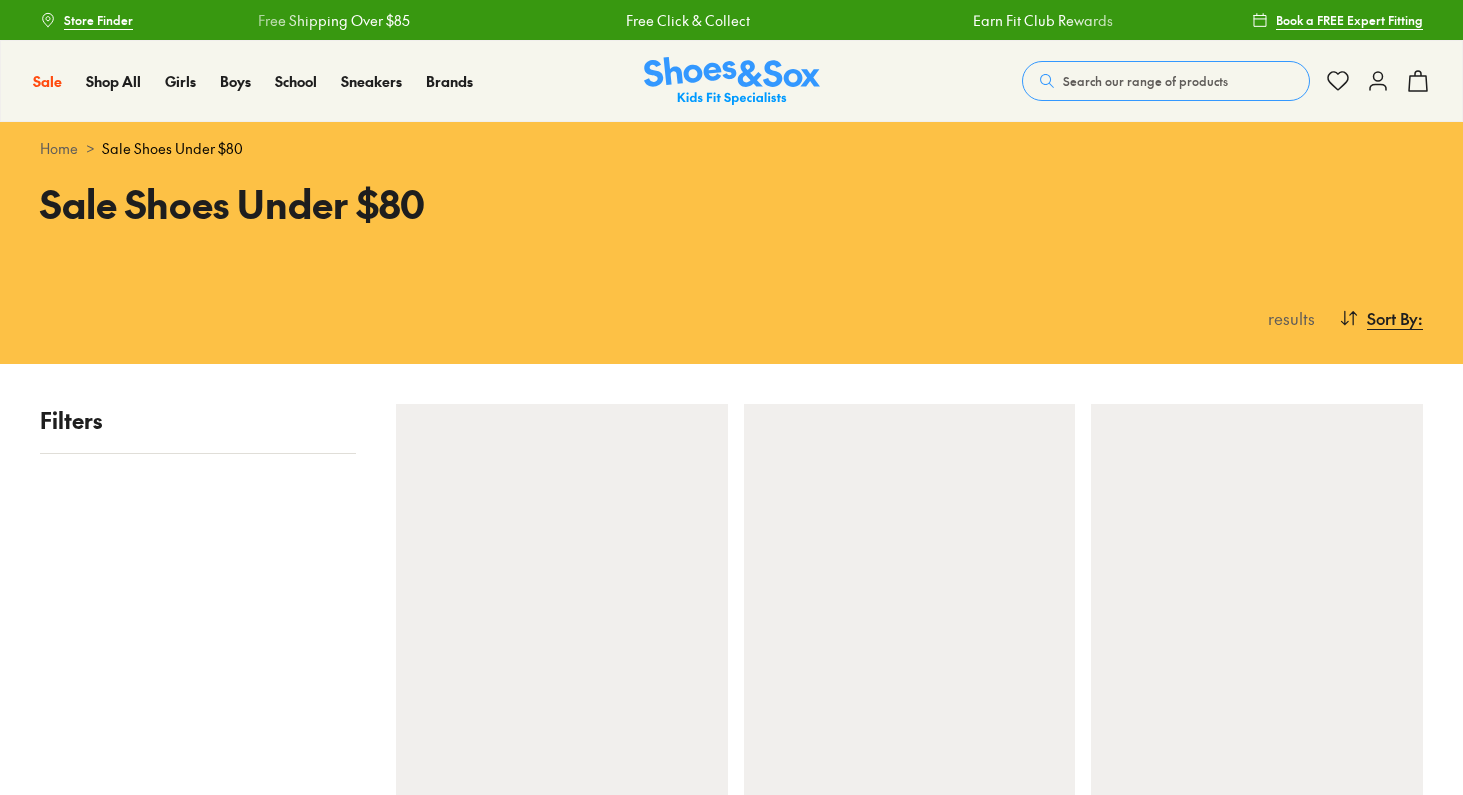 scroll, scrollTop: 0, scrollLeft: 0, axis: both 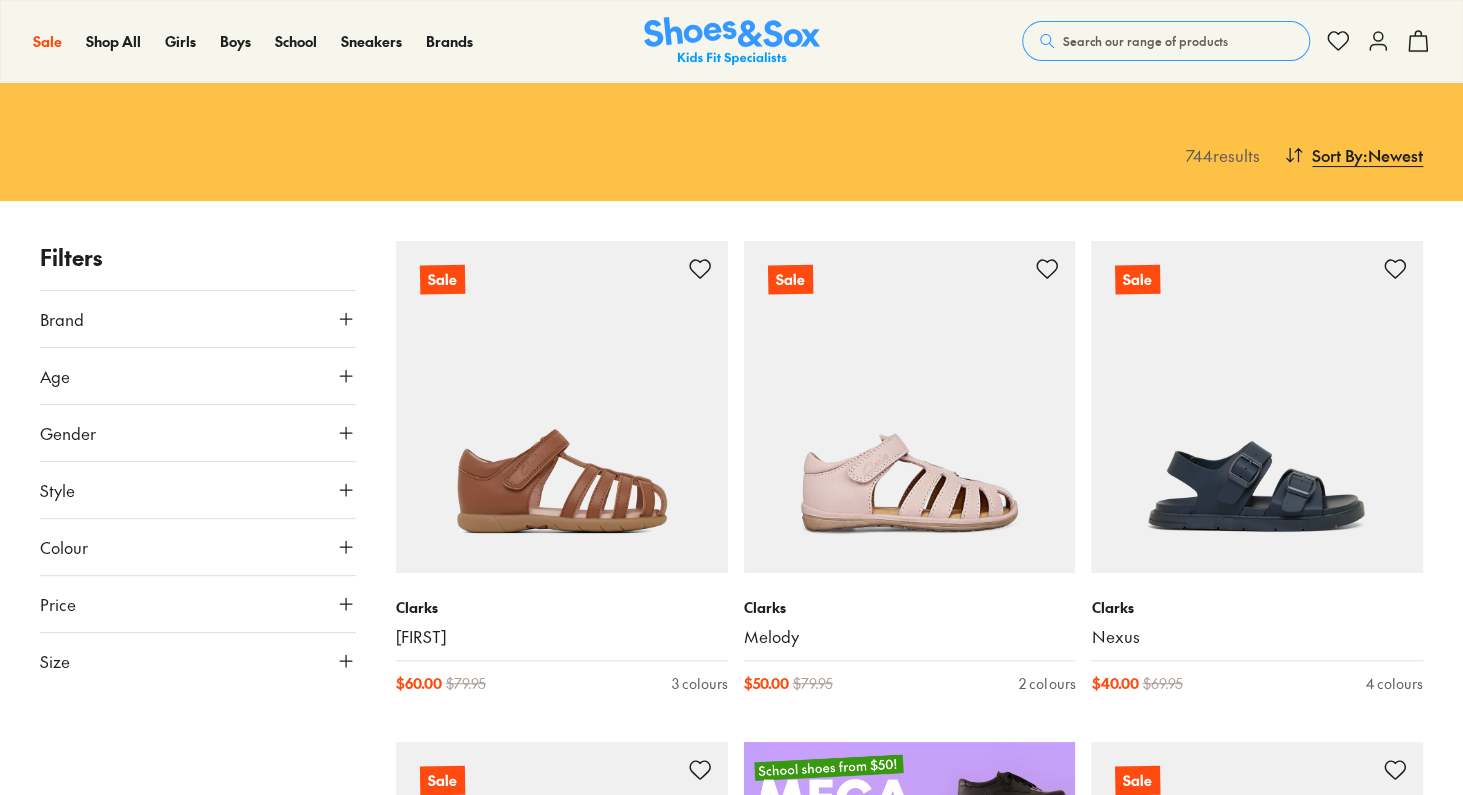 click on "Brand" at bounding box center [198, 319] 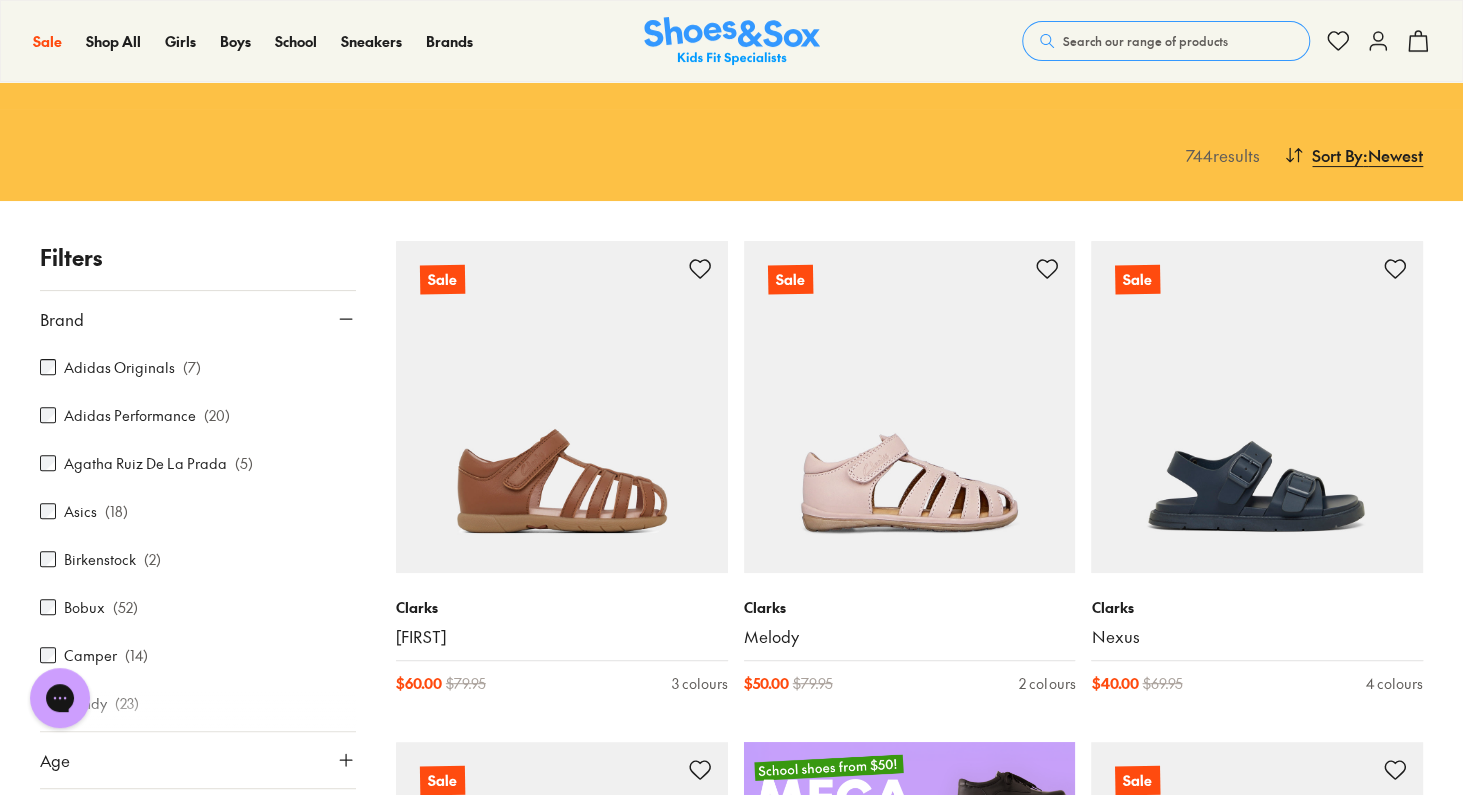 scroll, scrollTop: 0, scrollLeft: 0, axis: both 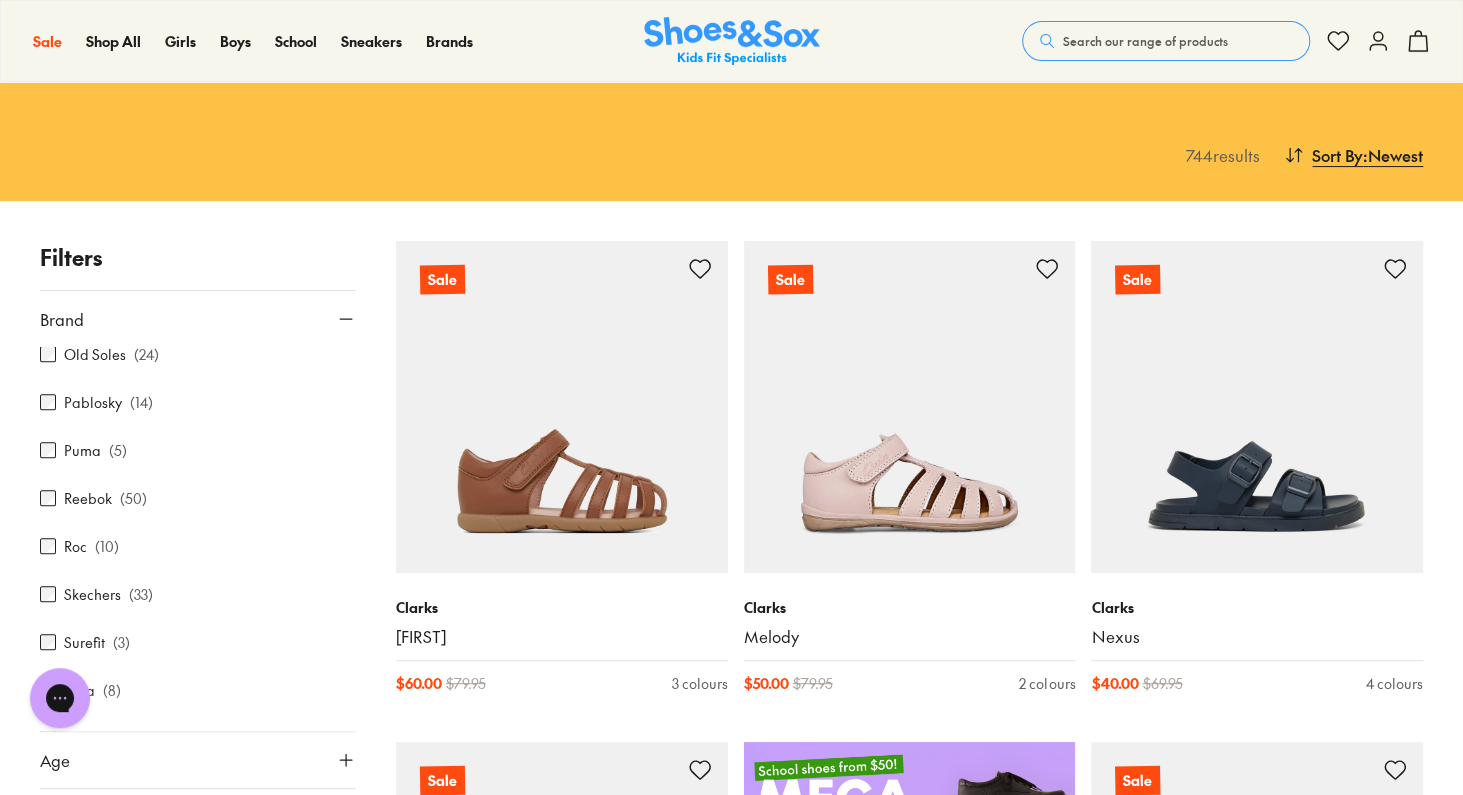 click on "Reebok" at bounding box center (88, 498) 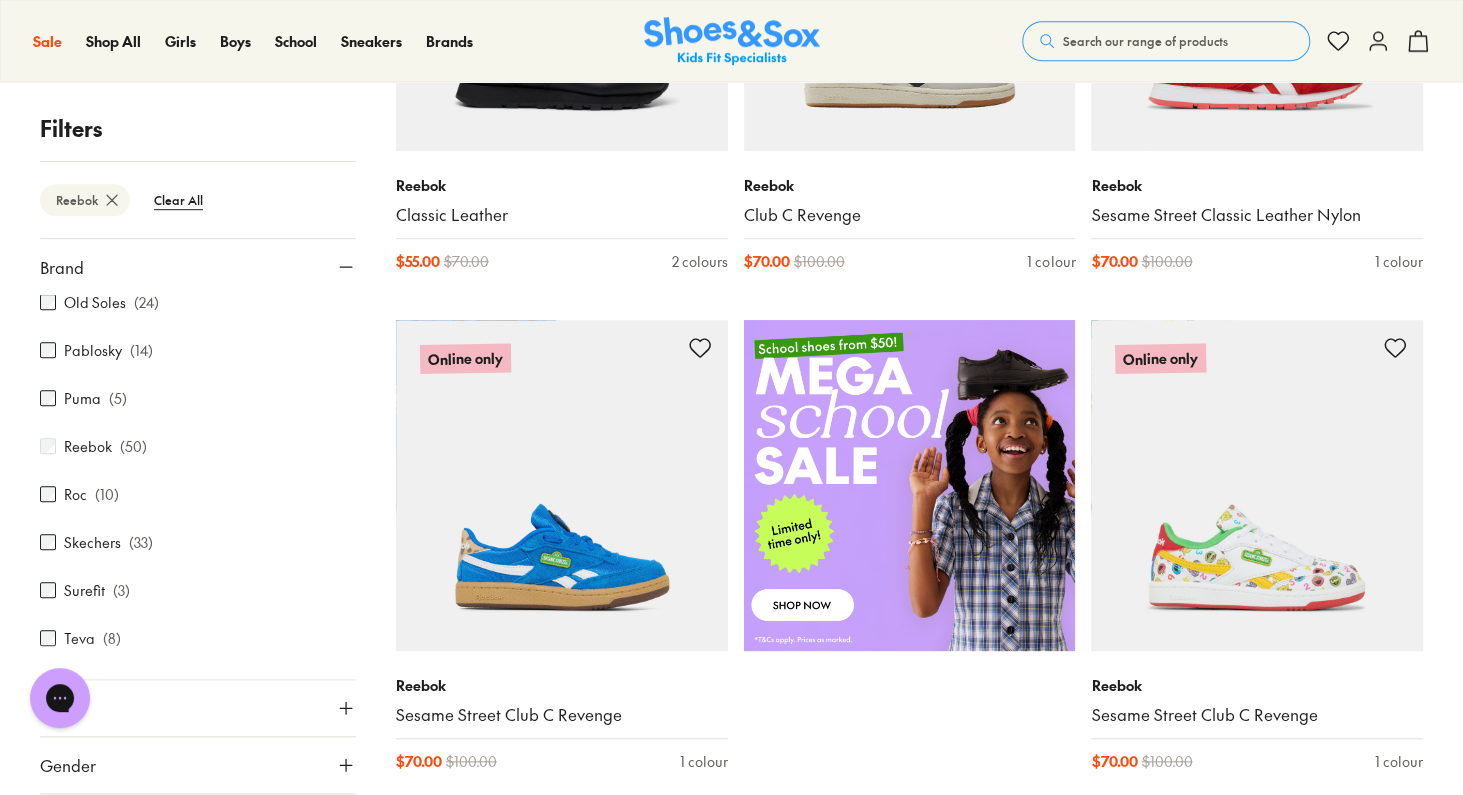 scroll, scrollTop: 586, scrollLeft: 0, axis: vertical 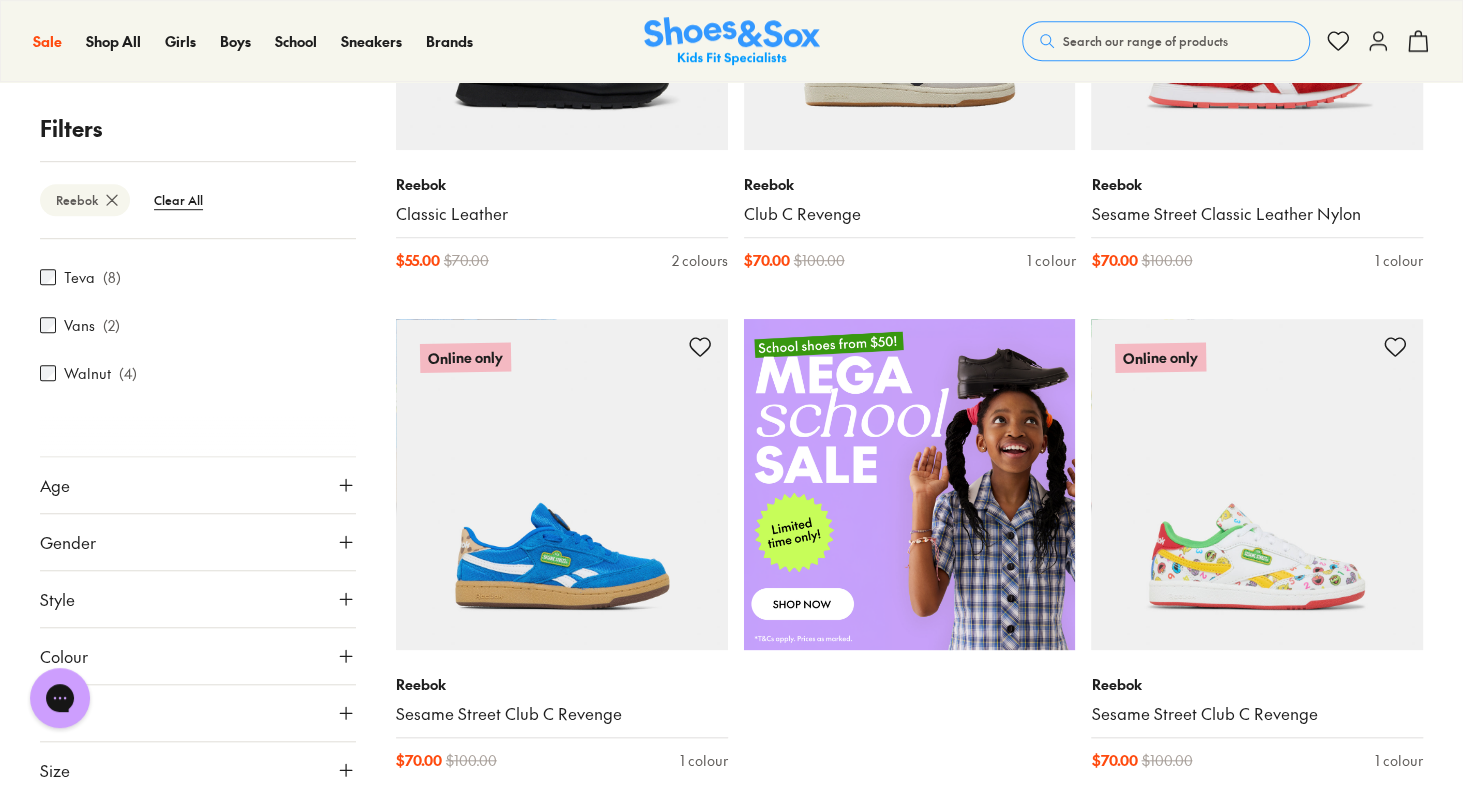 click on "Age" at bounding box center (198, 485) 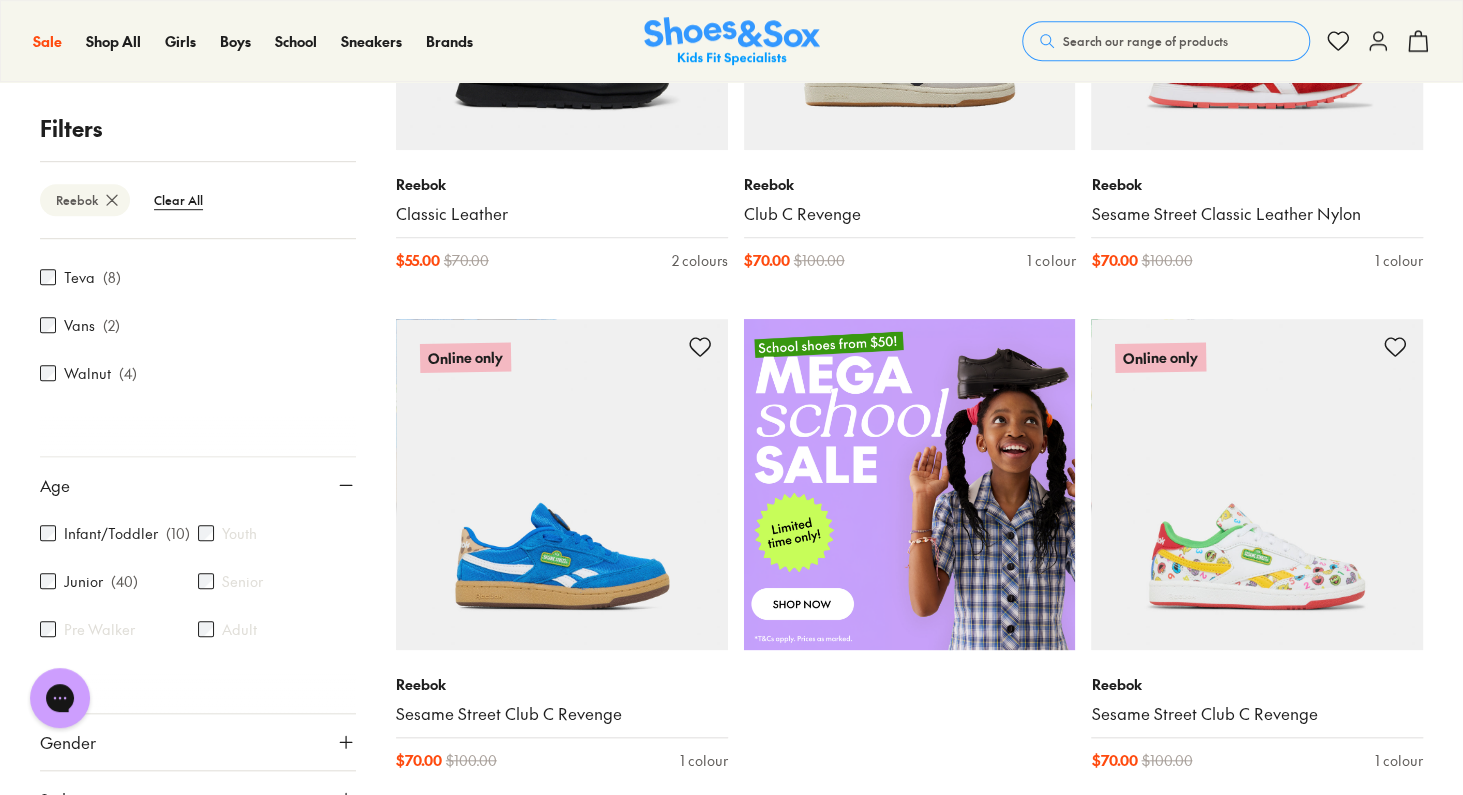 click on "Age" at bounding box center (198, 485) 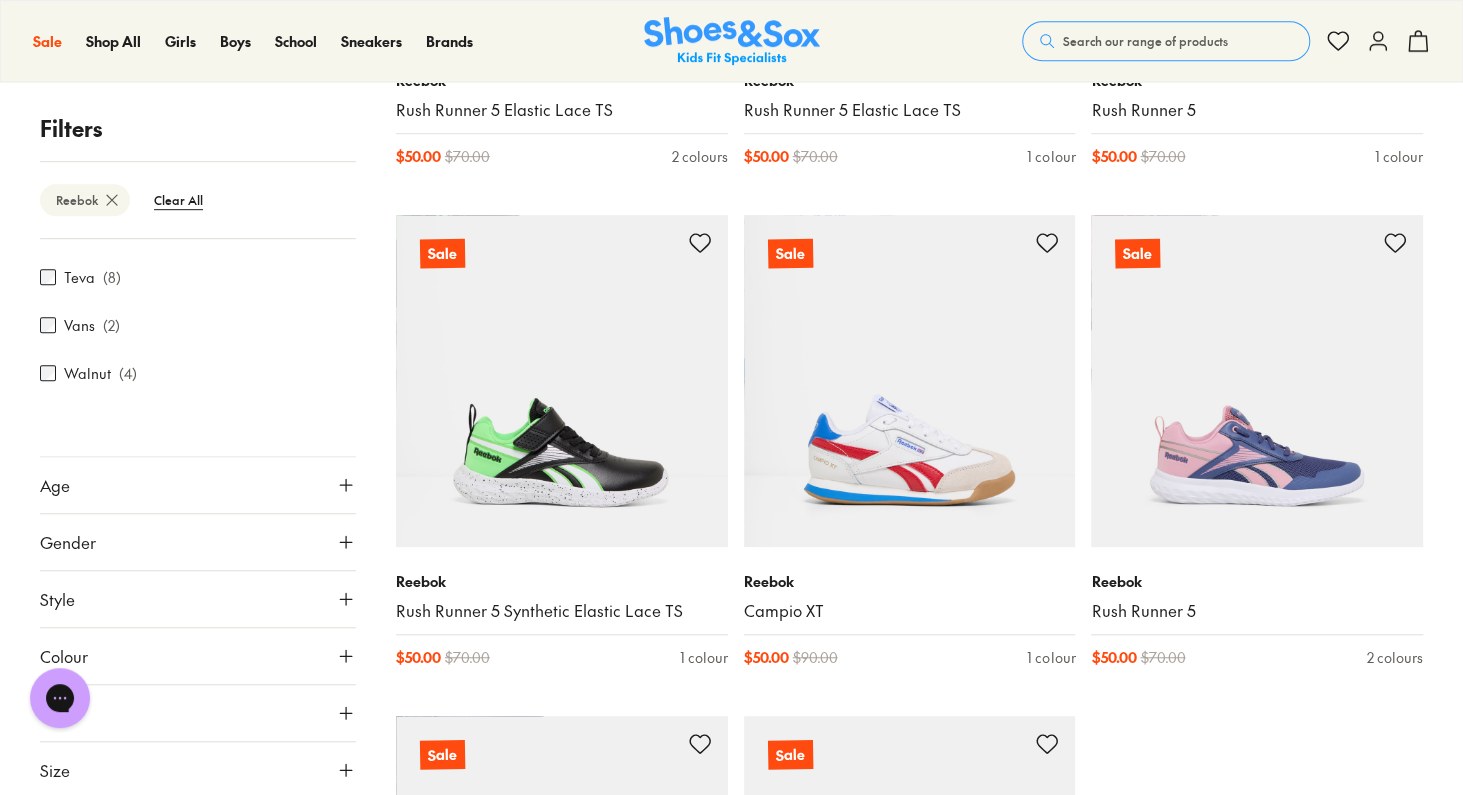 scroll, scrollTop: 4704, scrollLeft: 0, axis: vertical 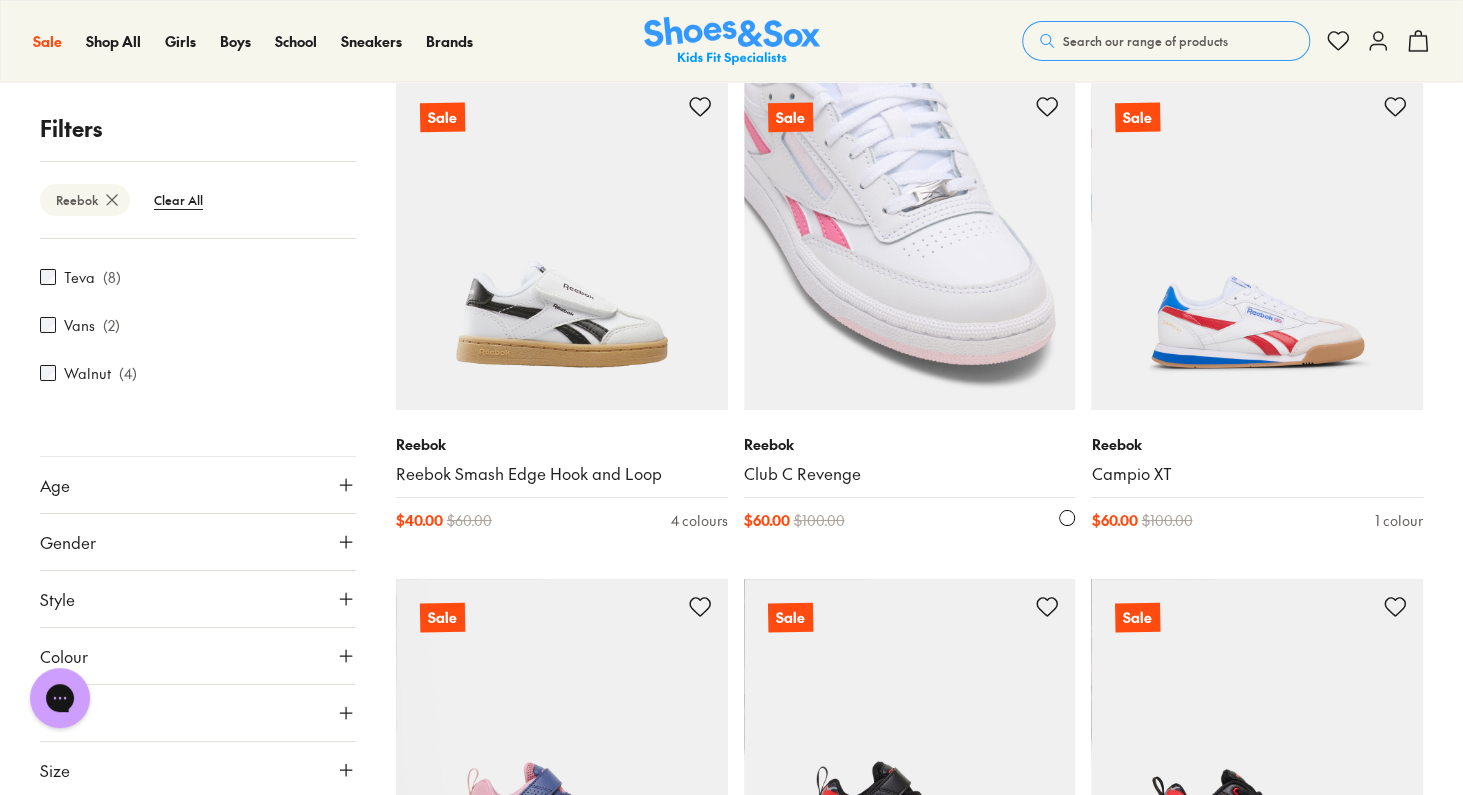 click at bounding box center [910, 245] 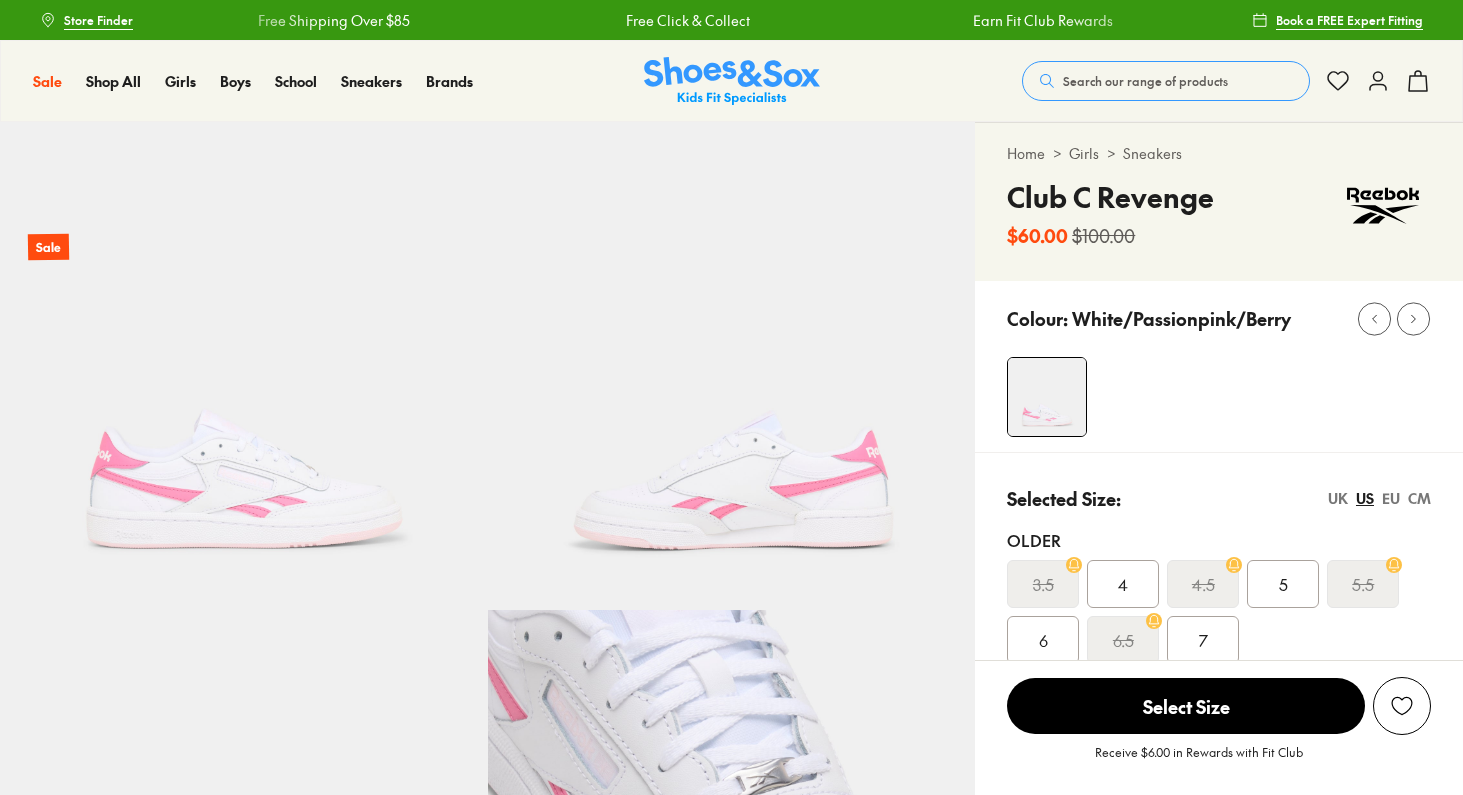 scroll, scrollTop: 0, scrollLeft: 0, axis: both 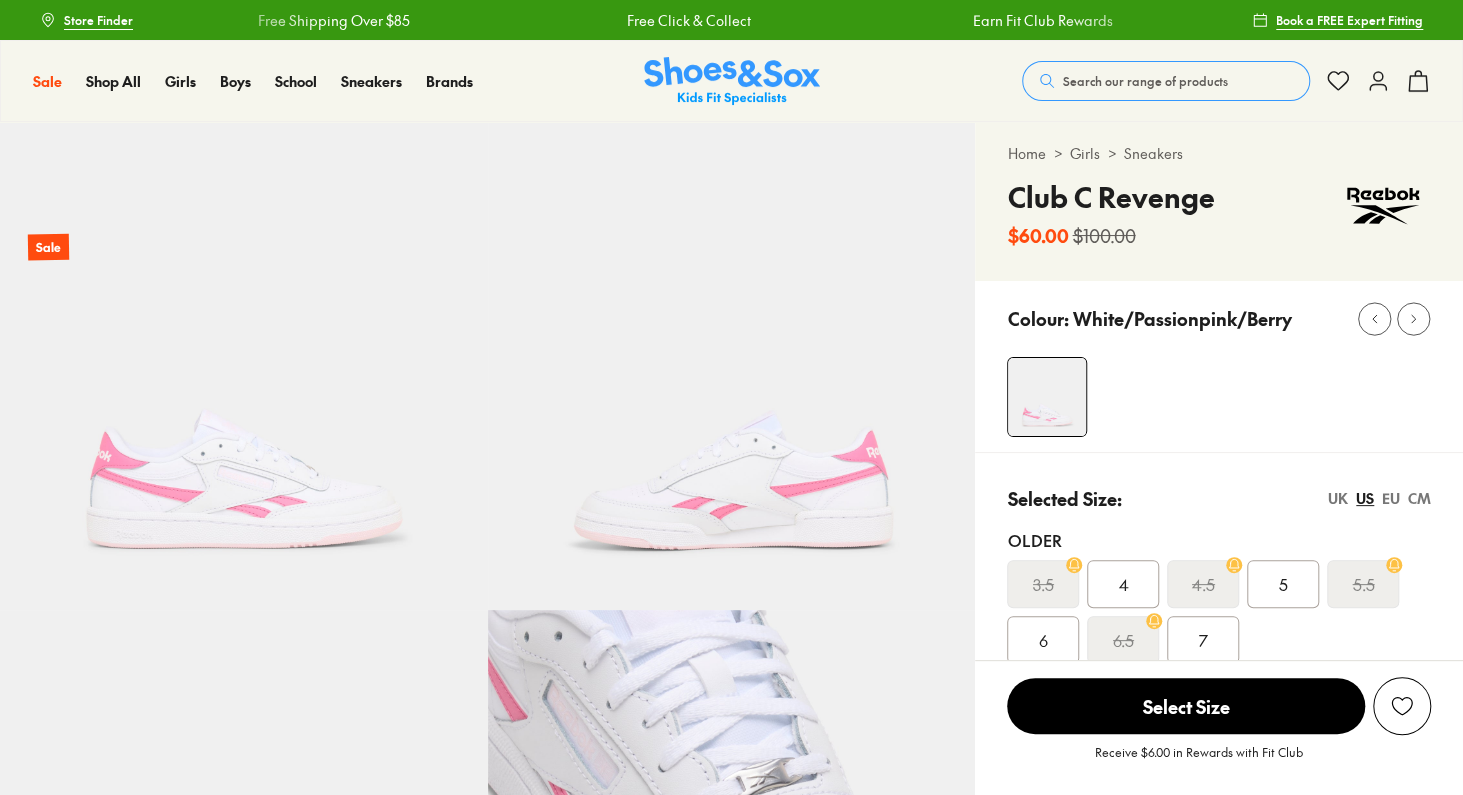 select on "*" 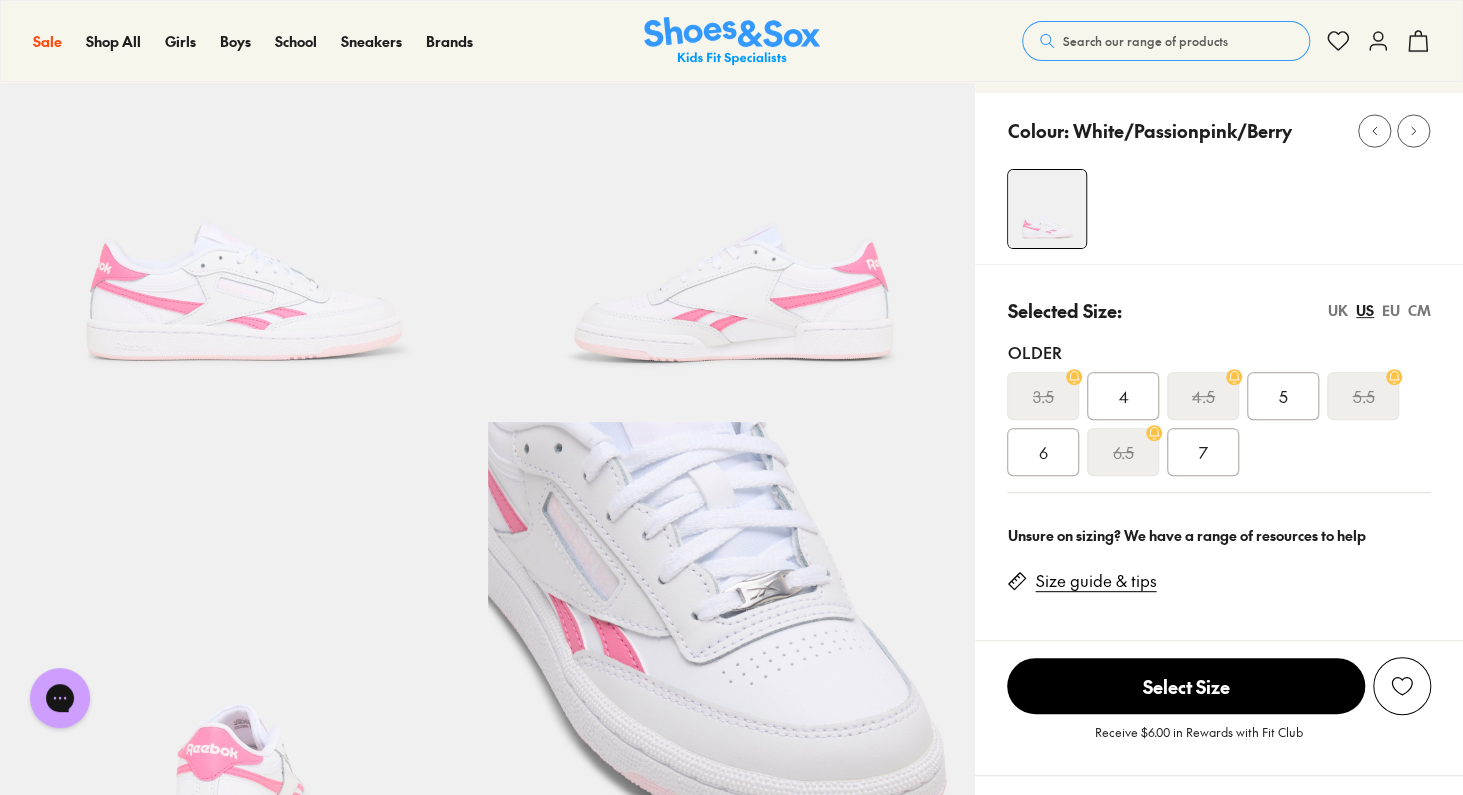 scroll, scrollTop: 190, scrollLeft: 0, axis: vertical 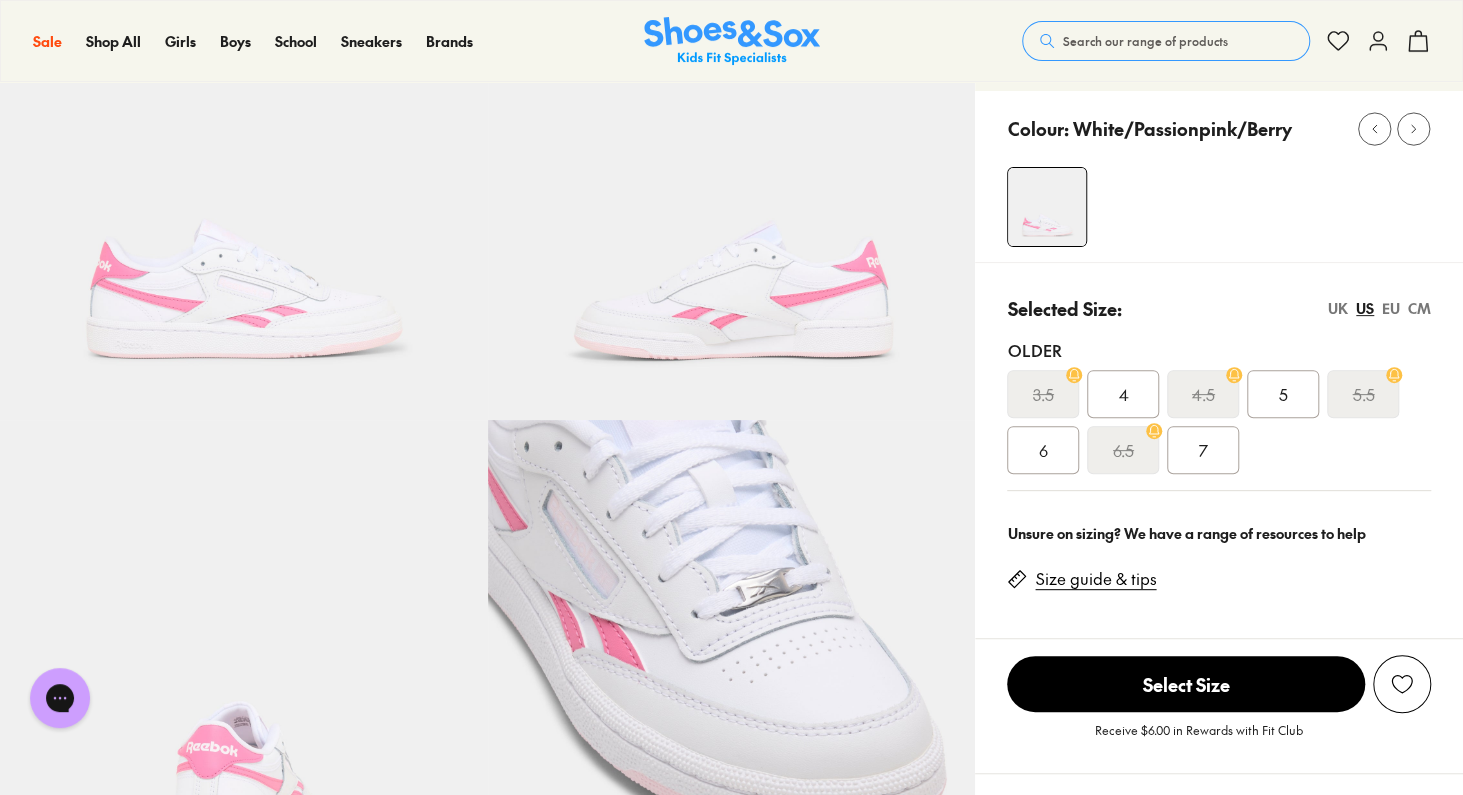 click 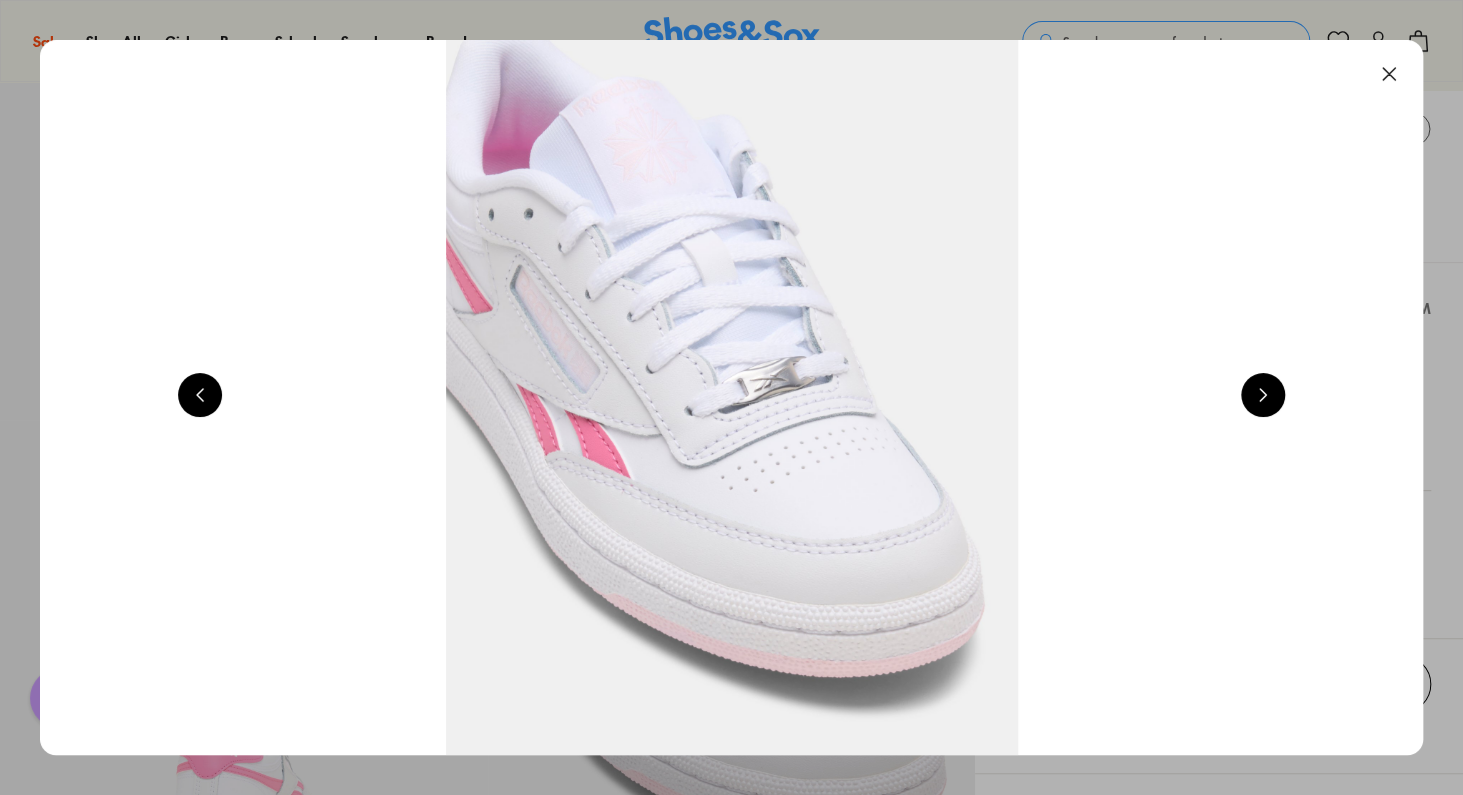 scroll, scrollTop: 0, scrollLeft: 1389, axis: horizontal 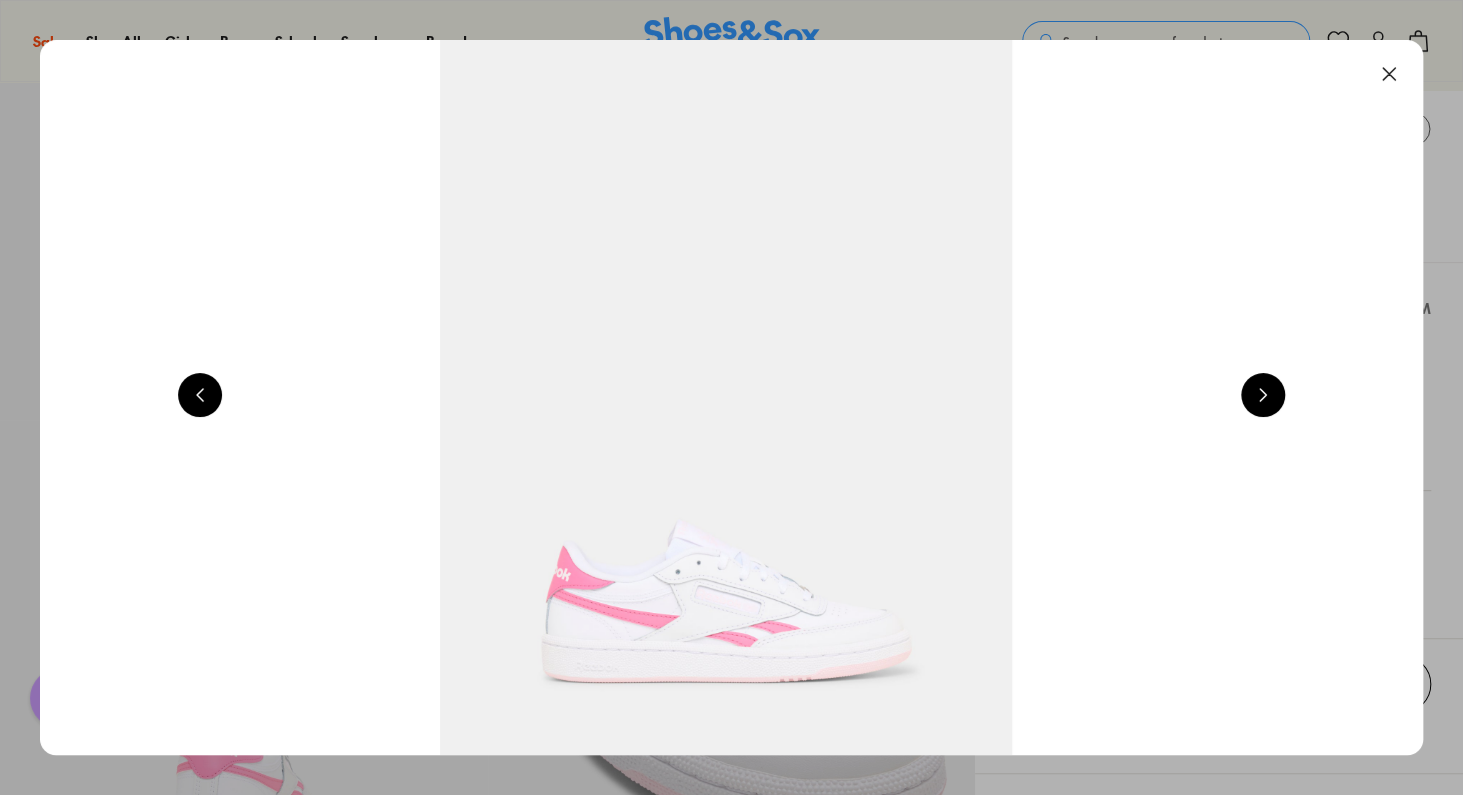 click at bounding box center [1263, 395] 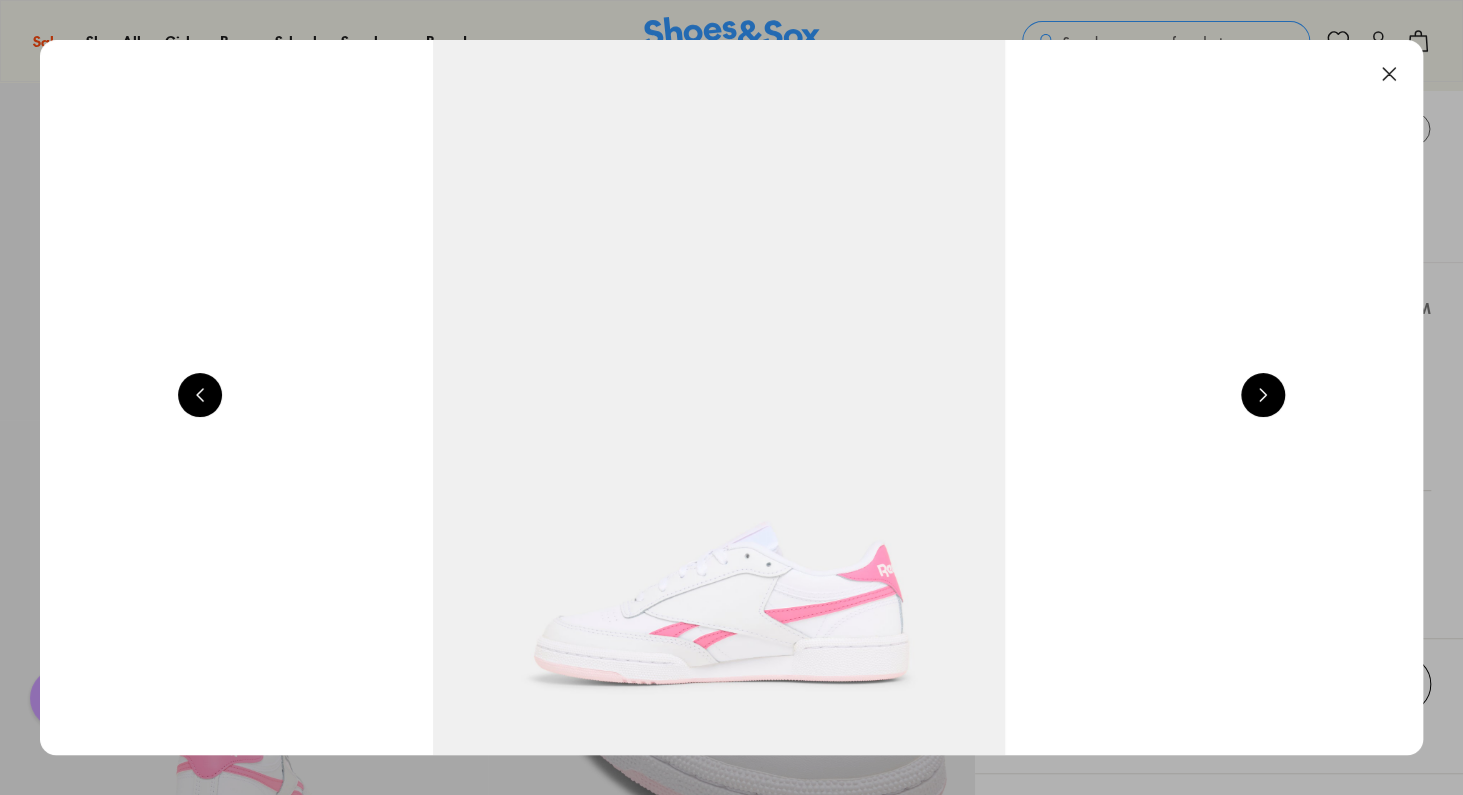 click at bounding box center (1263, 395) 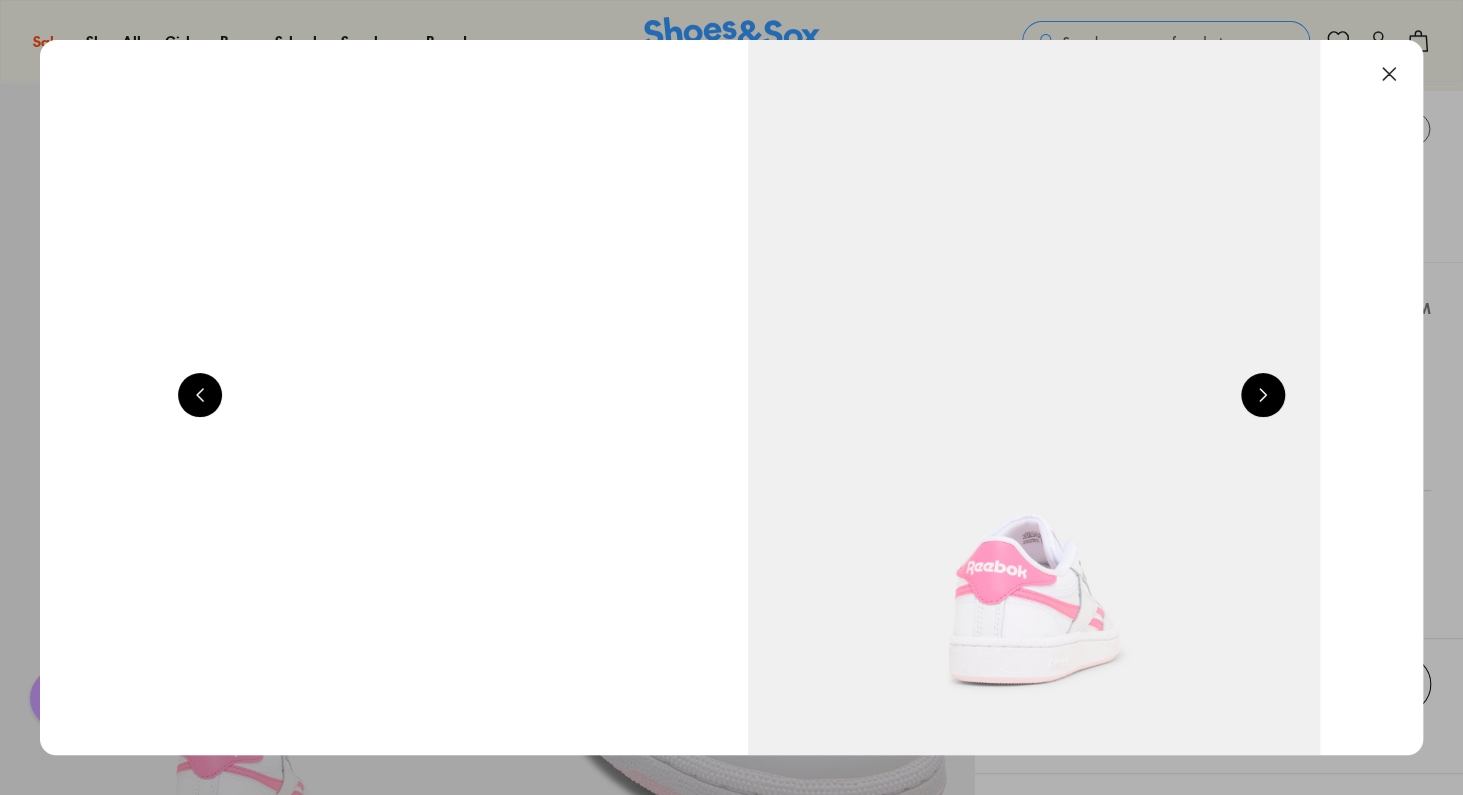 scroll, scrollTop: 0, scrollLeft: 4170, axis: horizontal 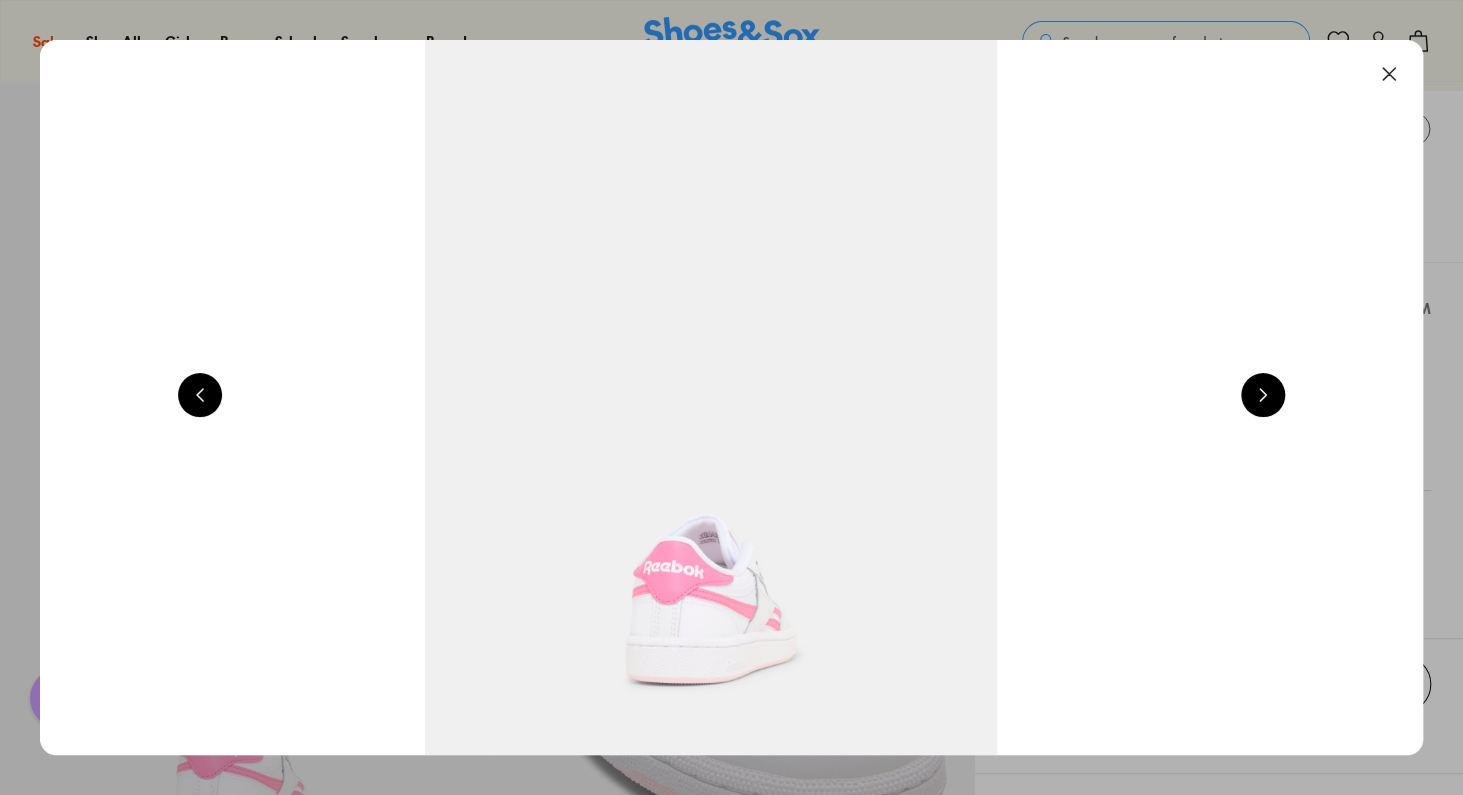 click at bounding box center (1389, 74) 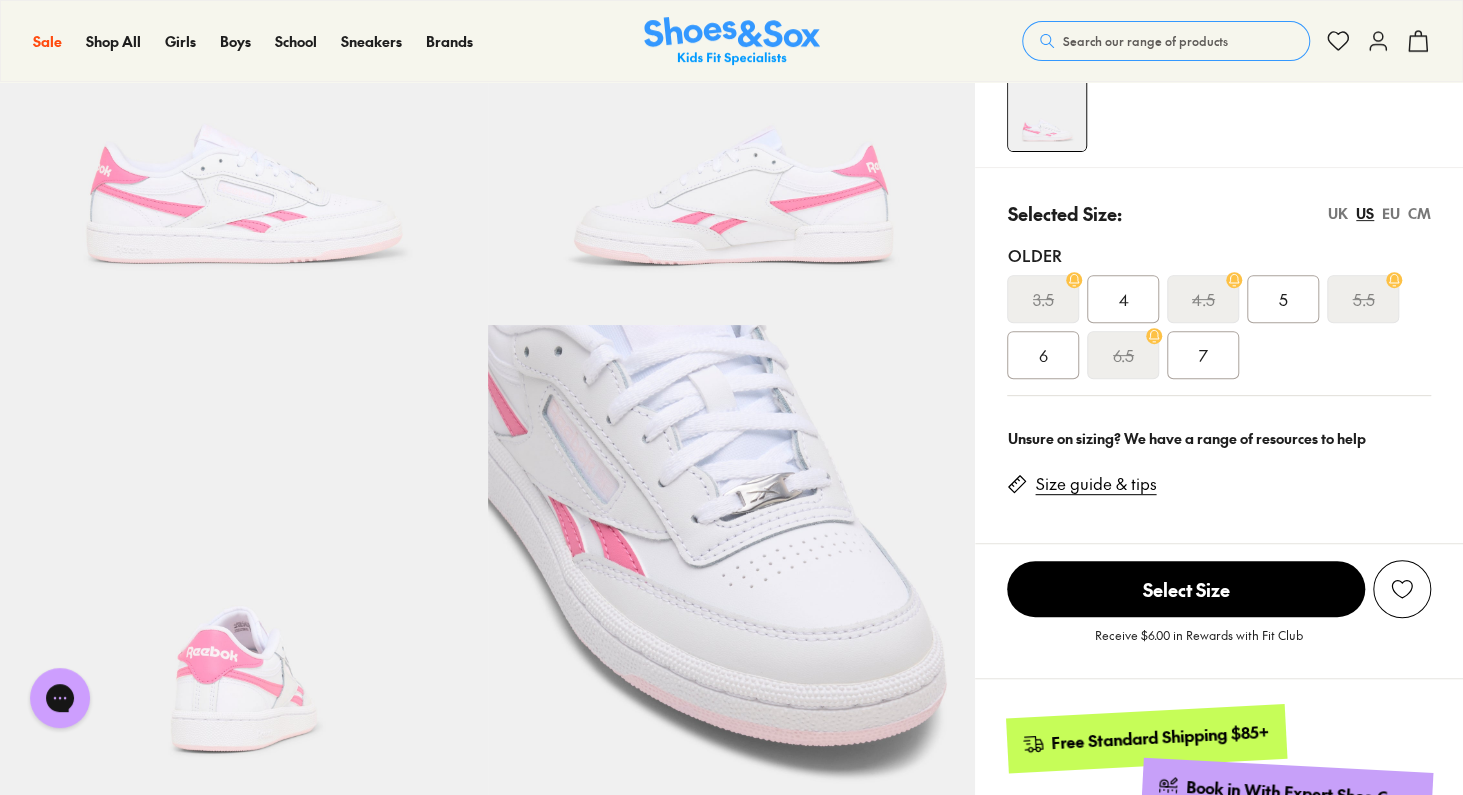 scroll, scrollTop: 291, scrollLeft: 0, axis: vertical 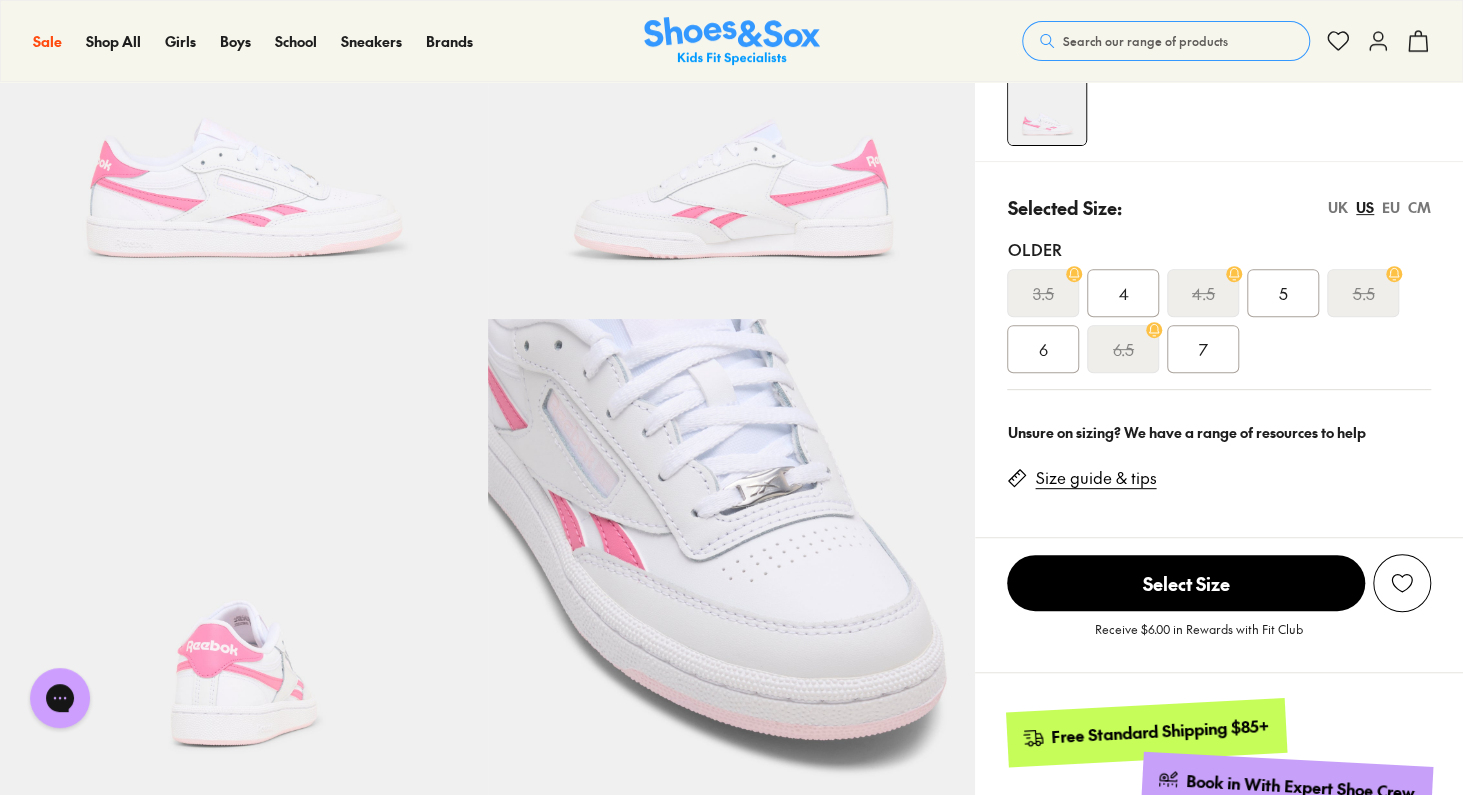 click on "6.5" at bounding box center [1123, 349] 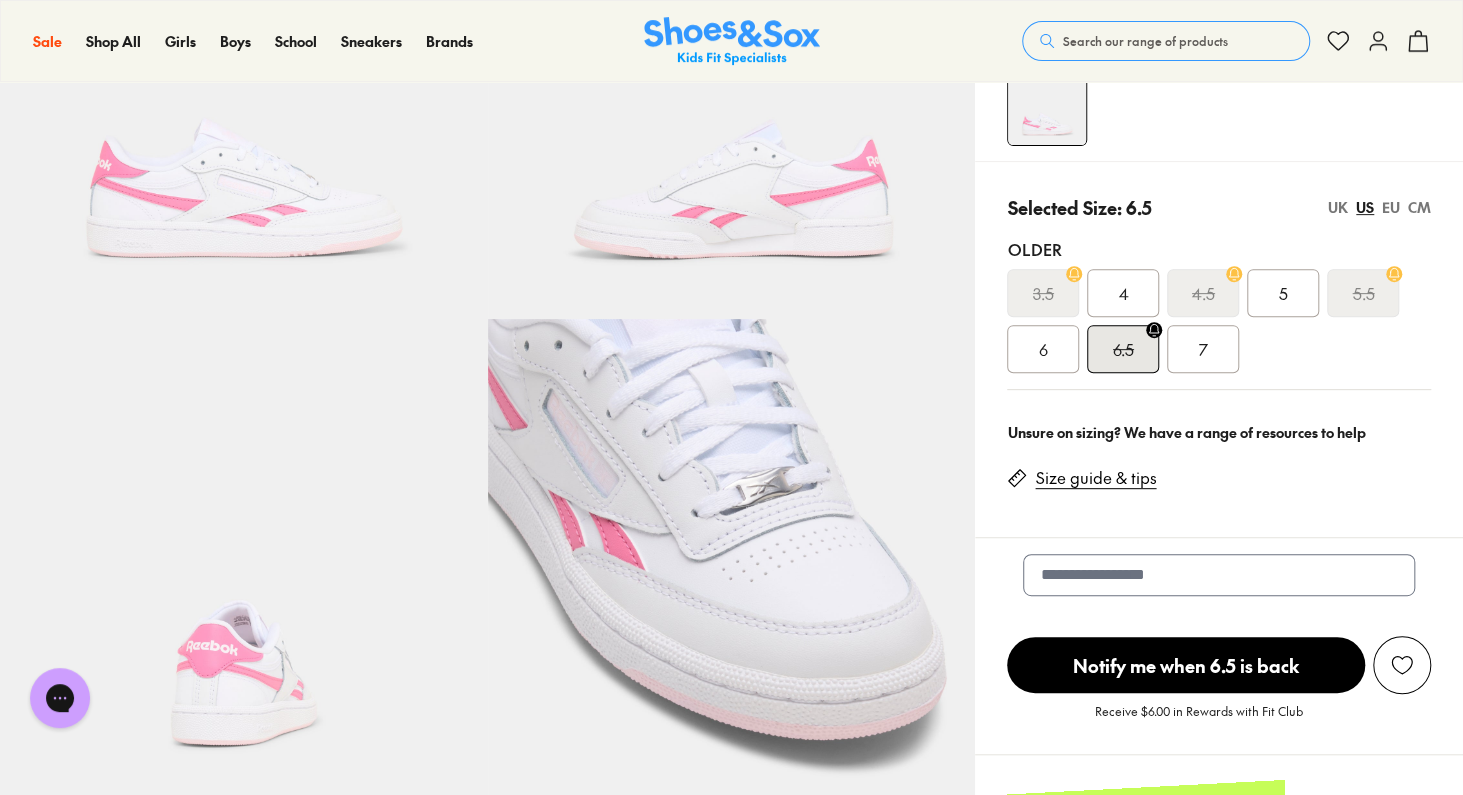 click on "UK" at bounding box center [1338, 207] 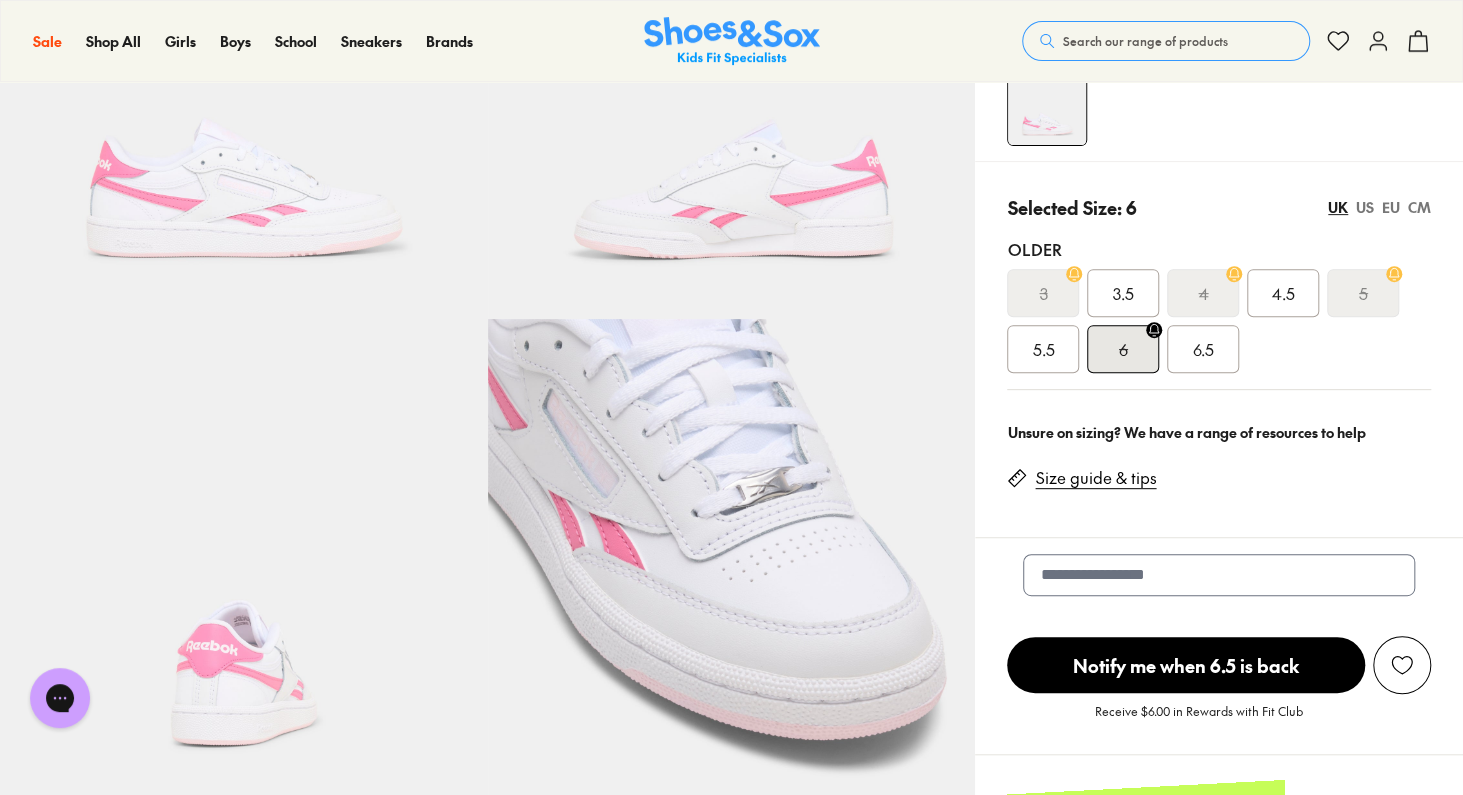 click on "Older 3 3.5 4 4.5 5 5.5 6 6.5" at bounding box center (1219, 305) 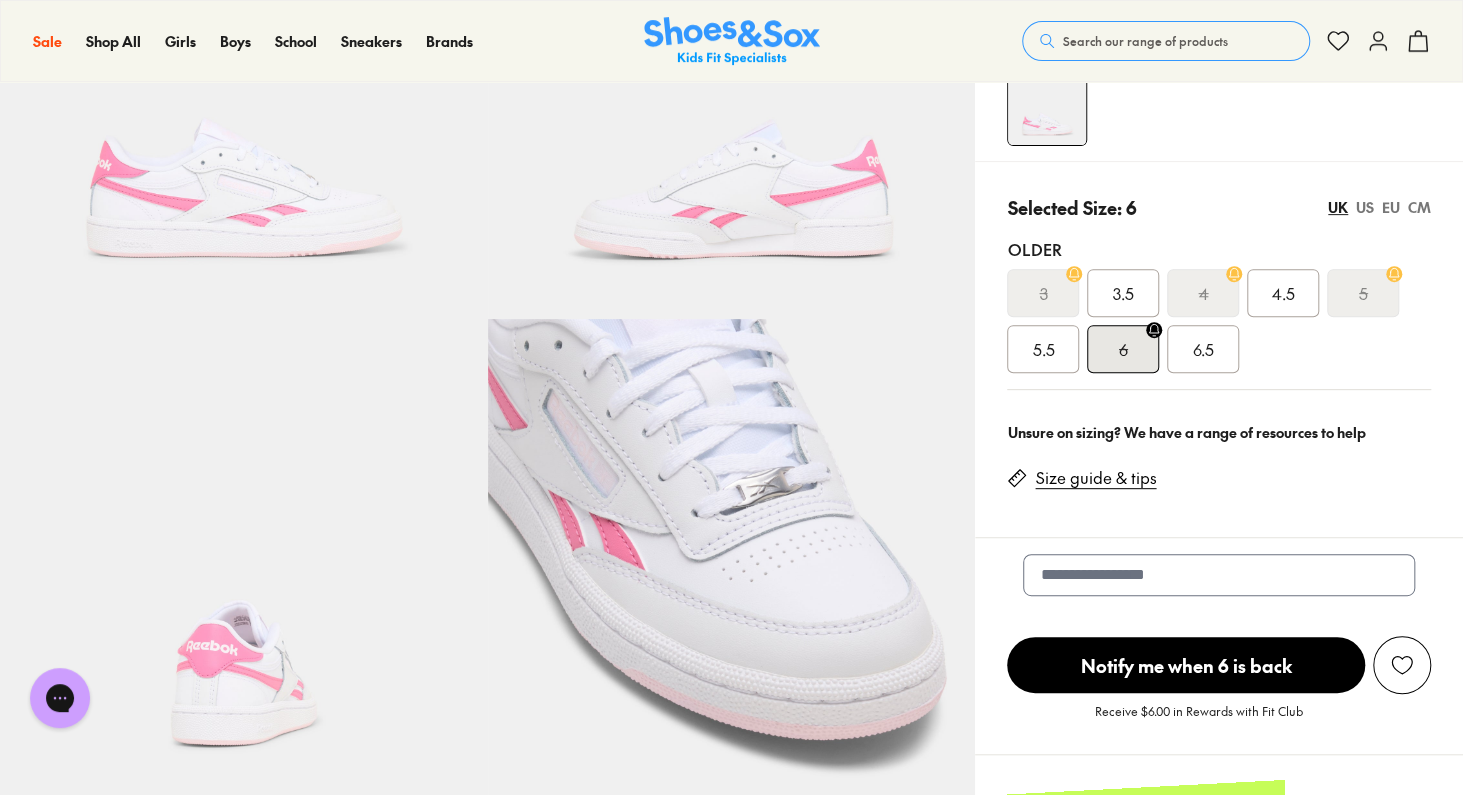 click on "6.5" at bounding box center [1203, 349] 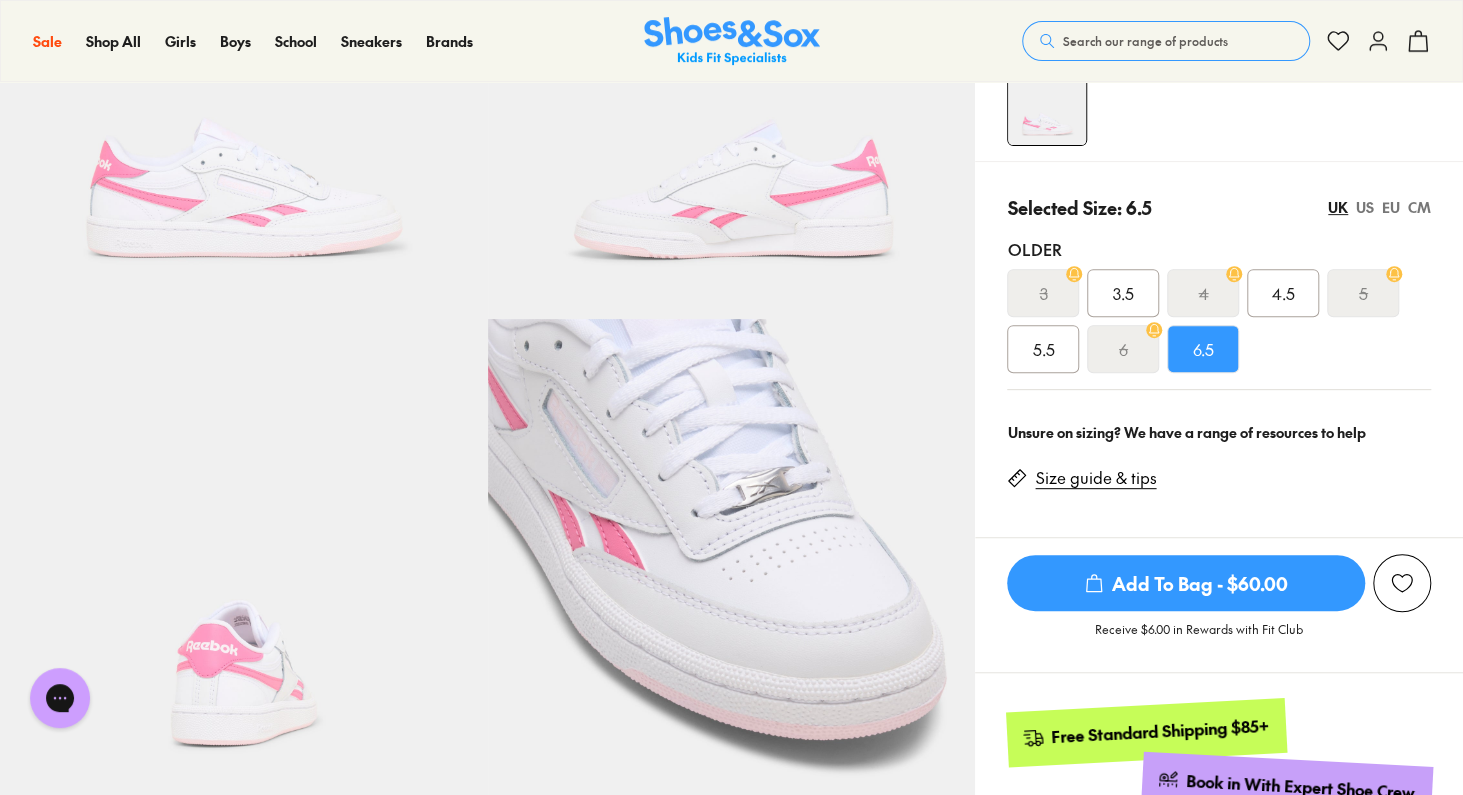 click on "Size guide & tips" at bounding box center (1095, 478) 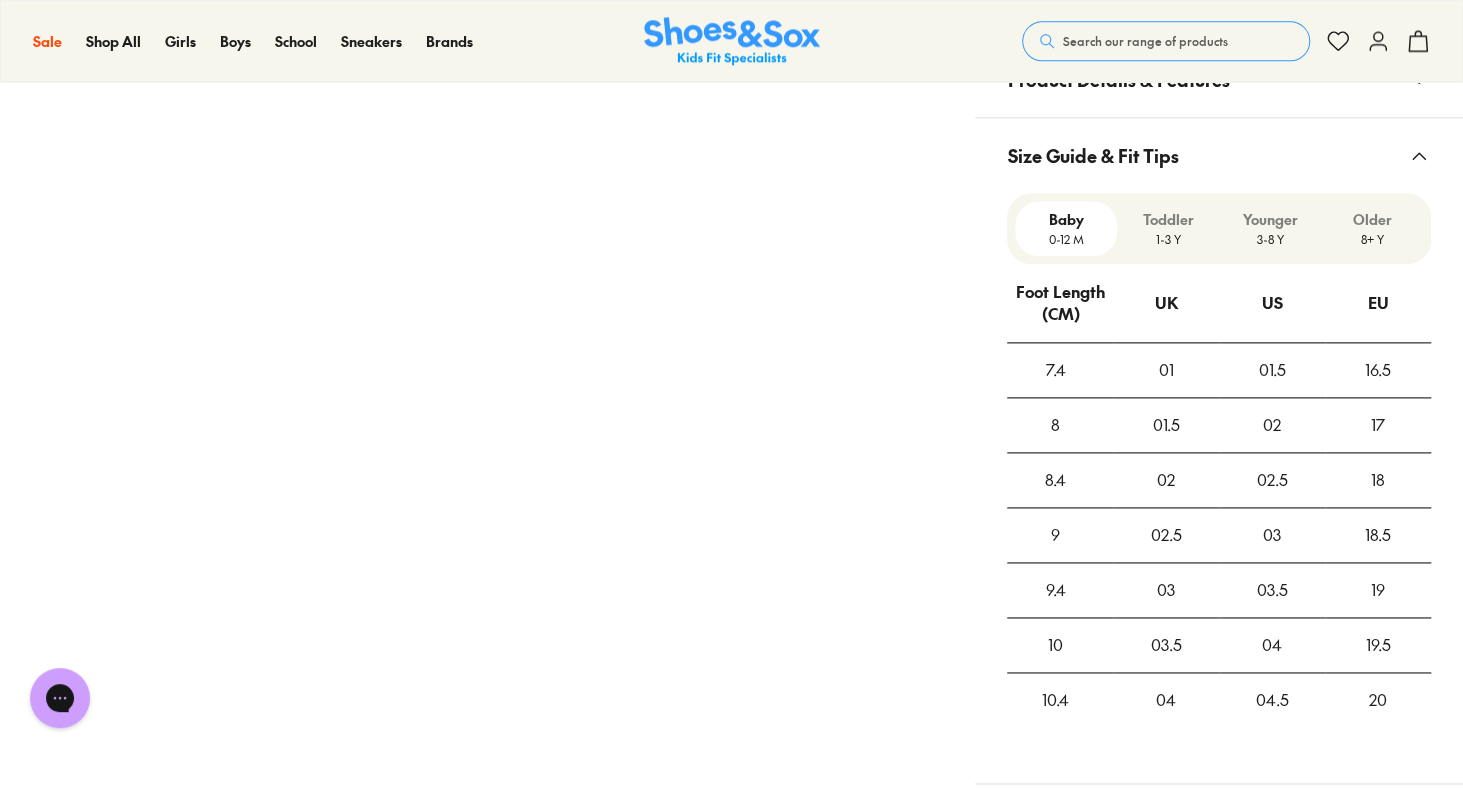 scroll, scrollTop: 1329, scrollLeft: 0, axis: vertical 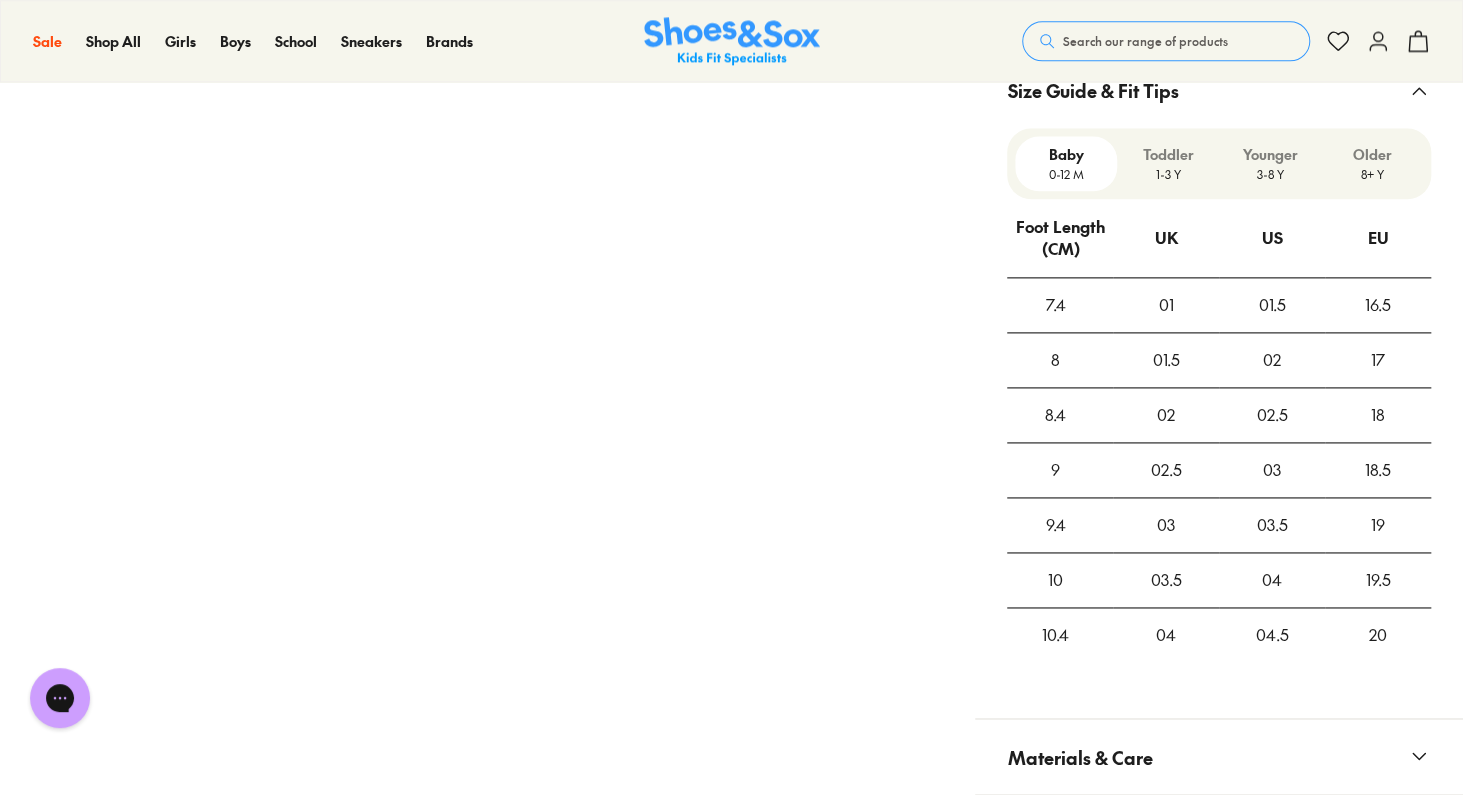 click on "8+ Y" at bounding box center (1372, 174) 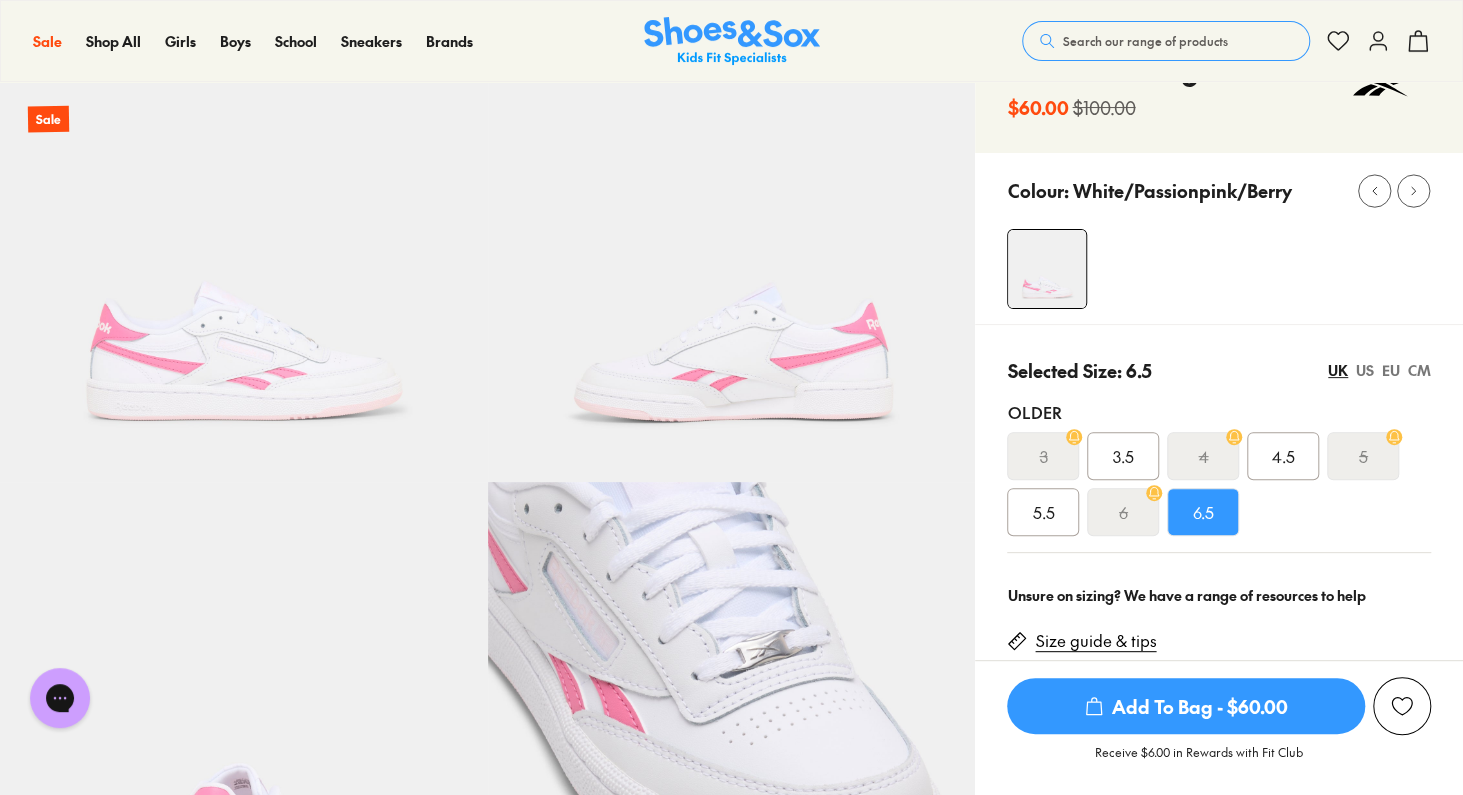 scroll, scrollTop: 127, scrollLeft: 0, axis: vertical 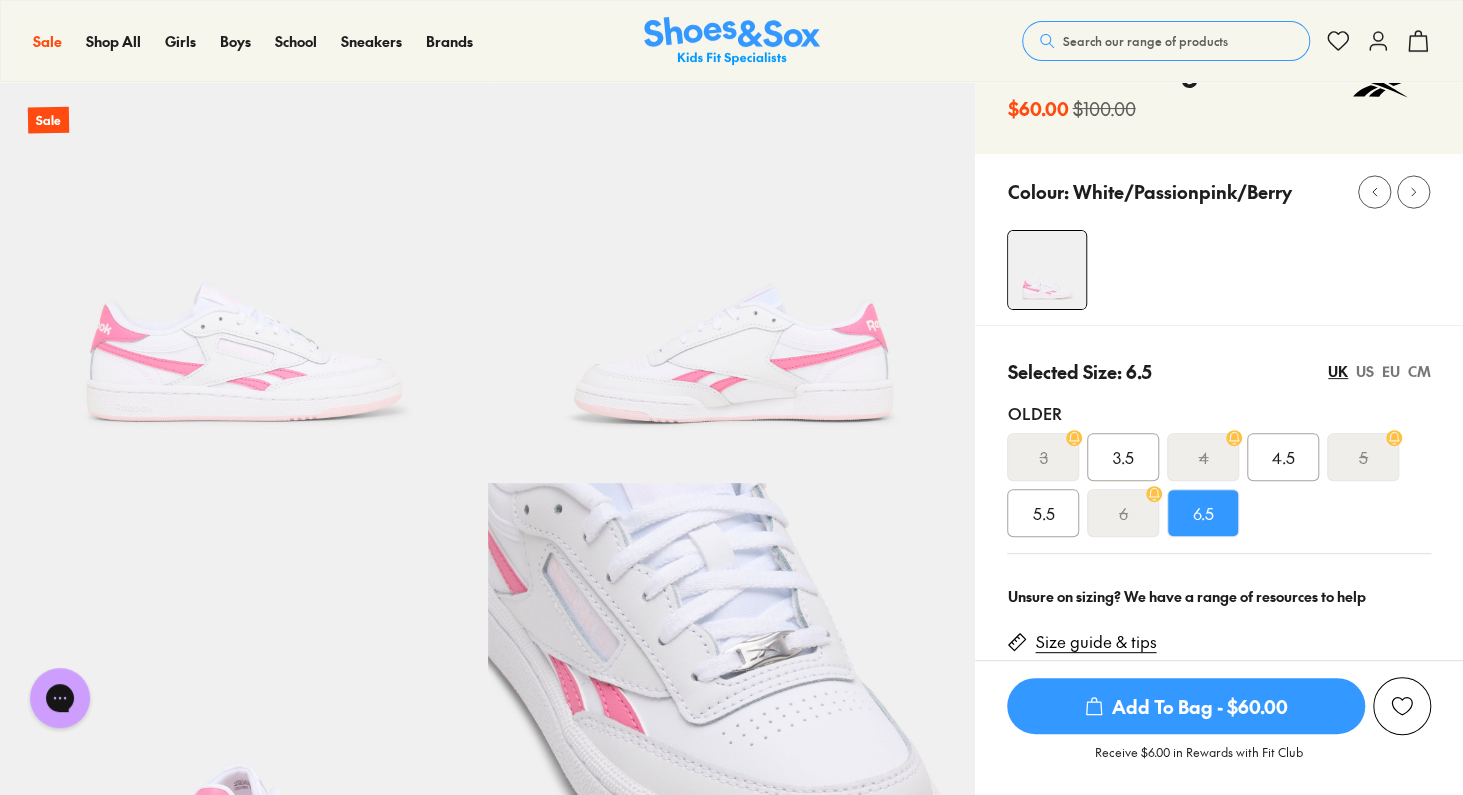 click on "5.5" at bounding box center (1043, 513) 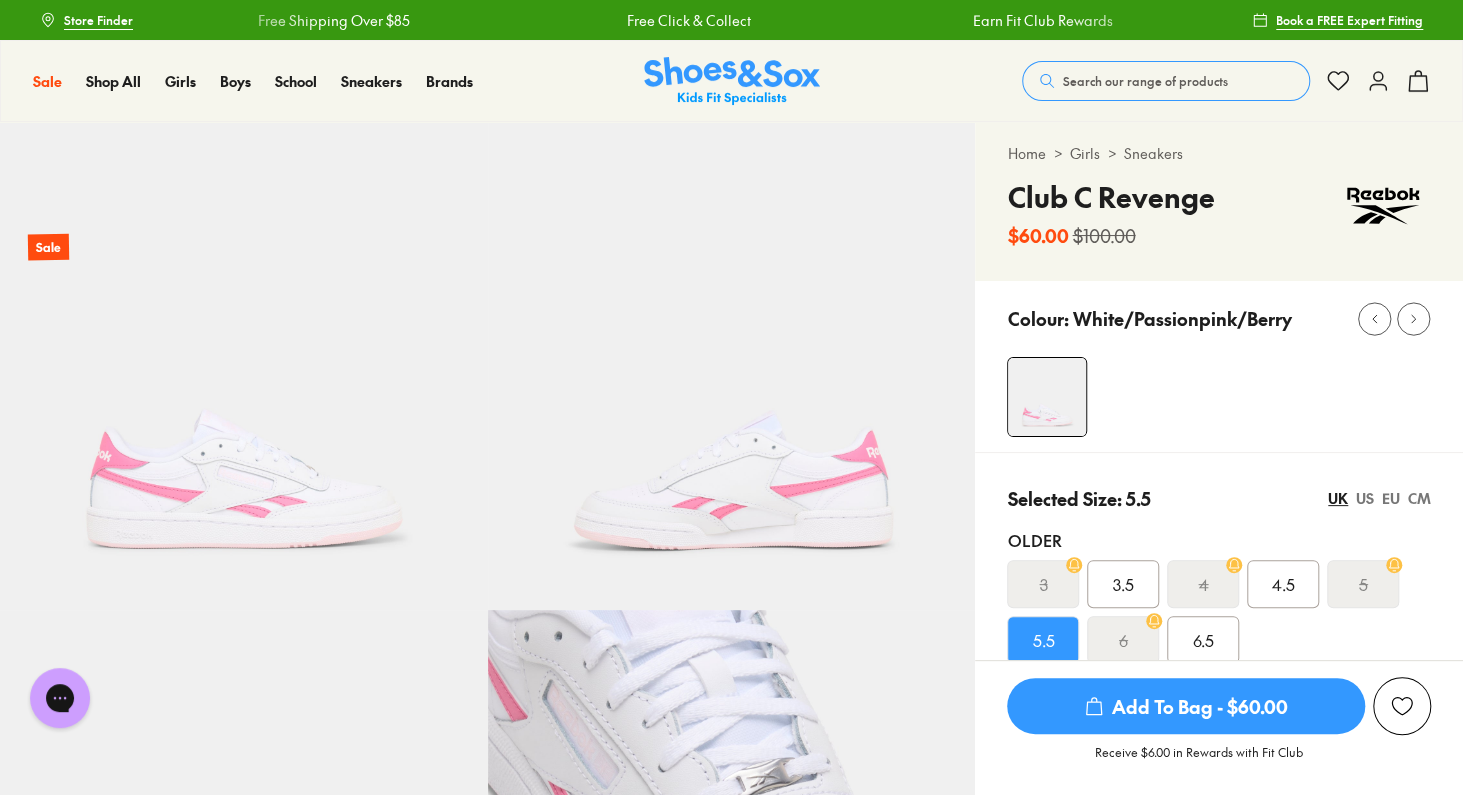 scroll, scrollTop: 5, scrollLeft: 0, axis: vertical 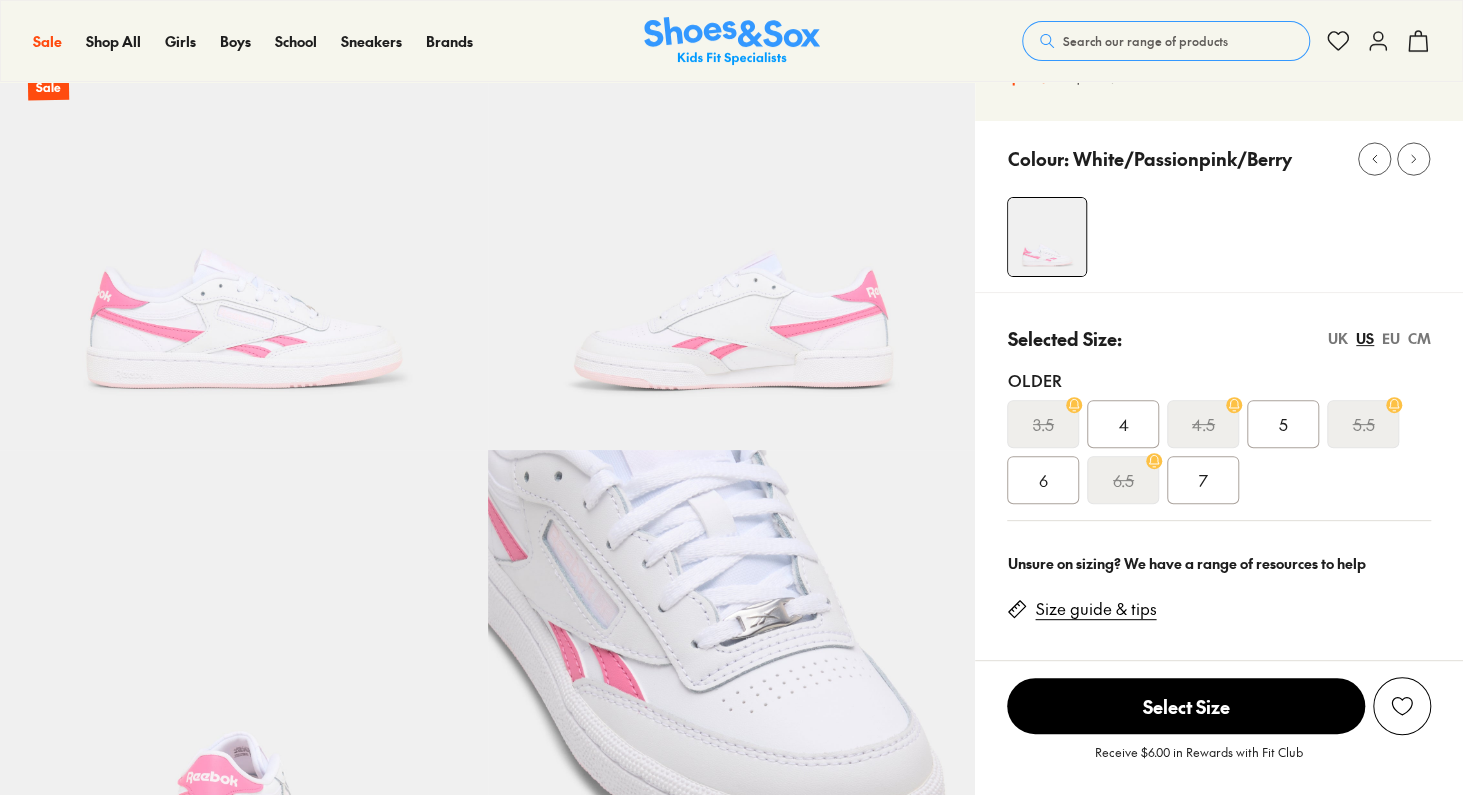 select on "*" 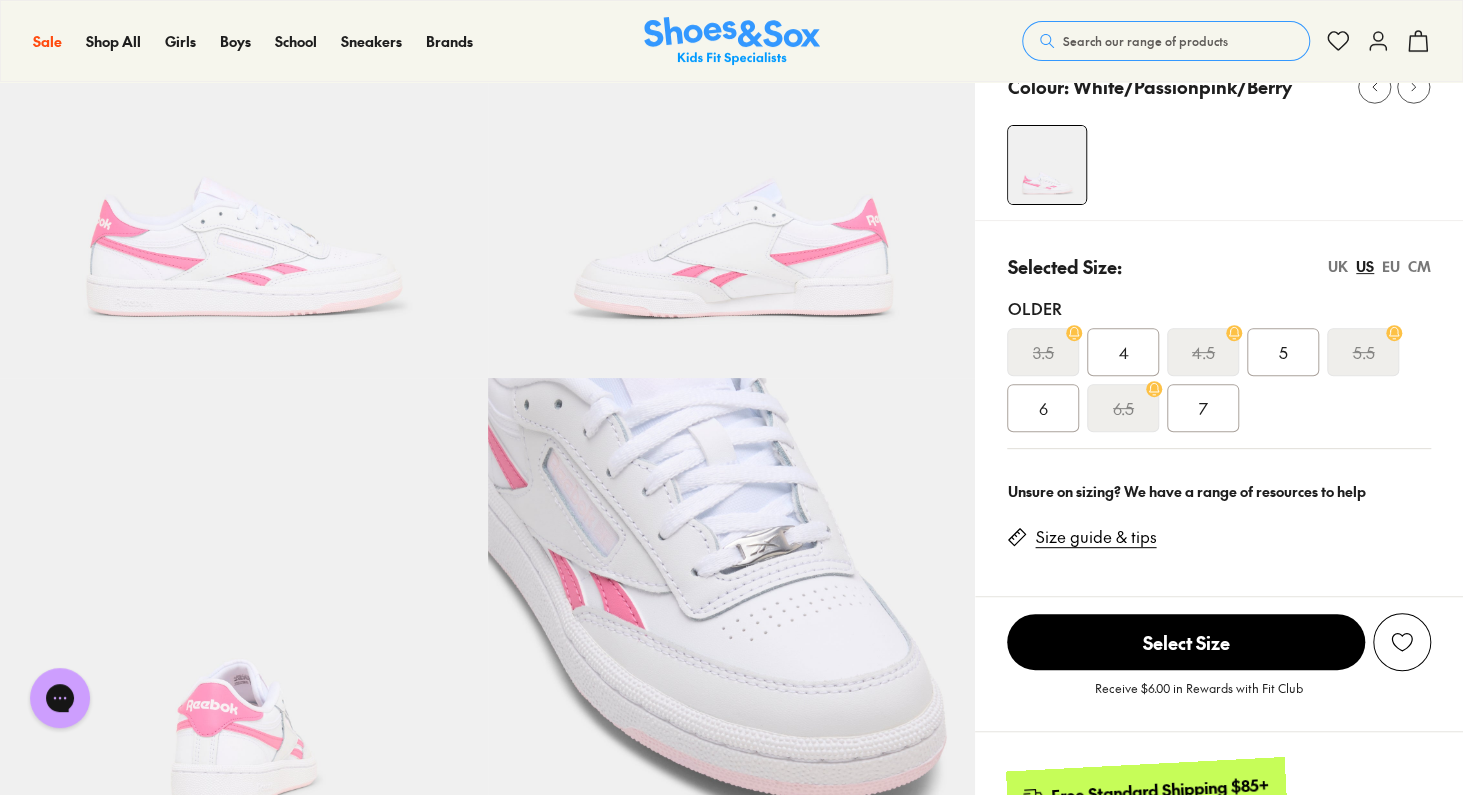 scroll, scrollTop: 0, scrollLeft: 0, axis: both 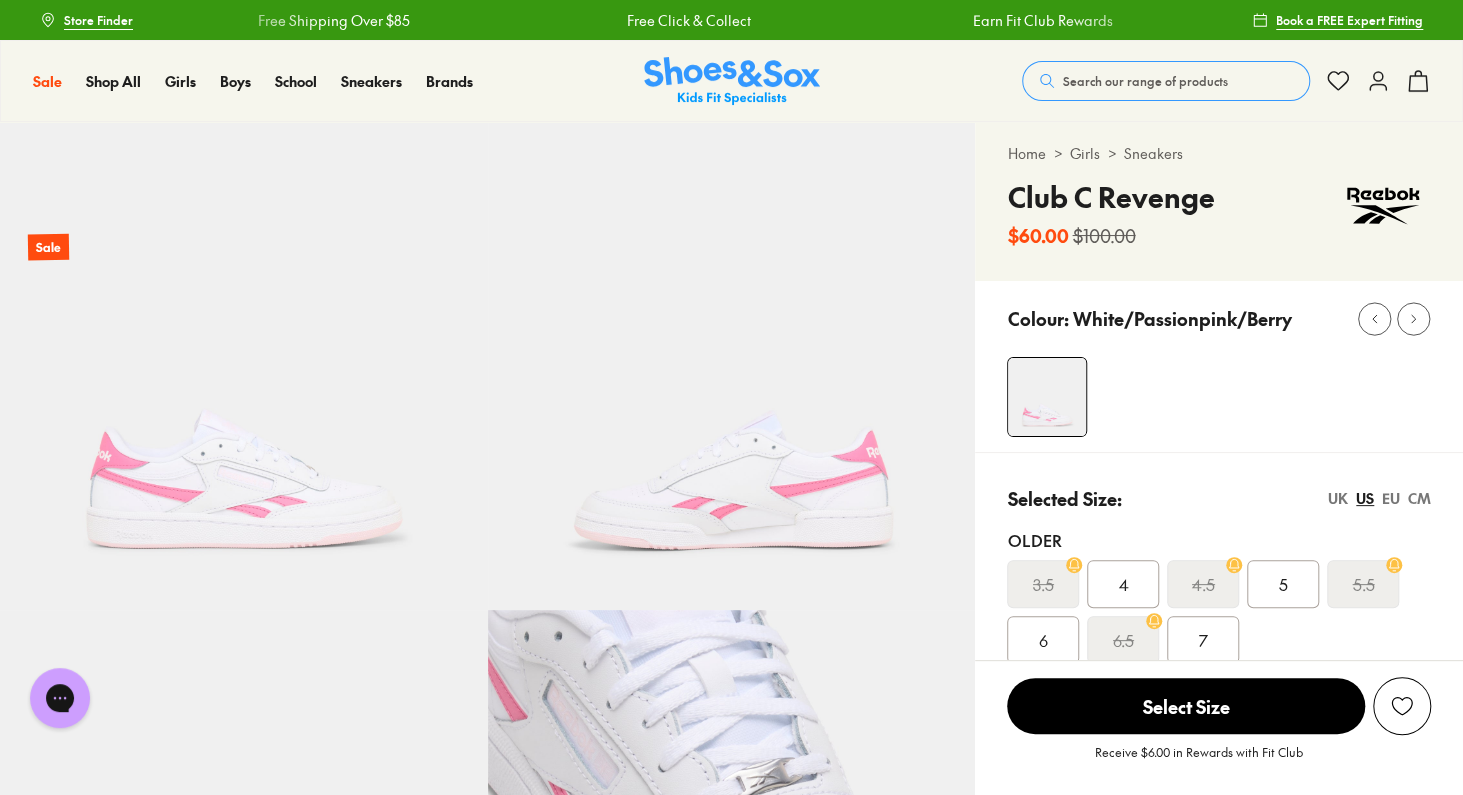 click at bounding box center [1383, 206] 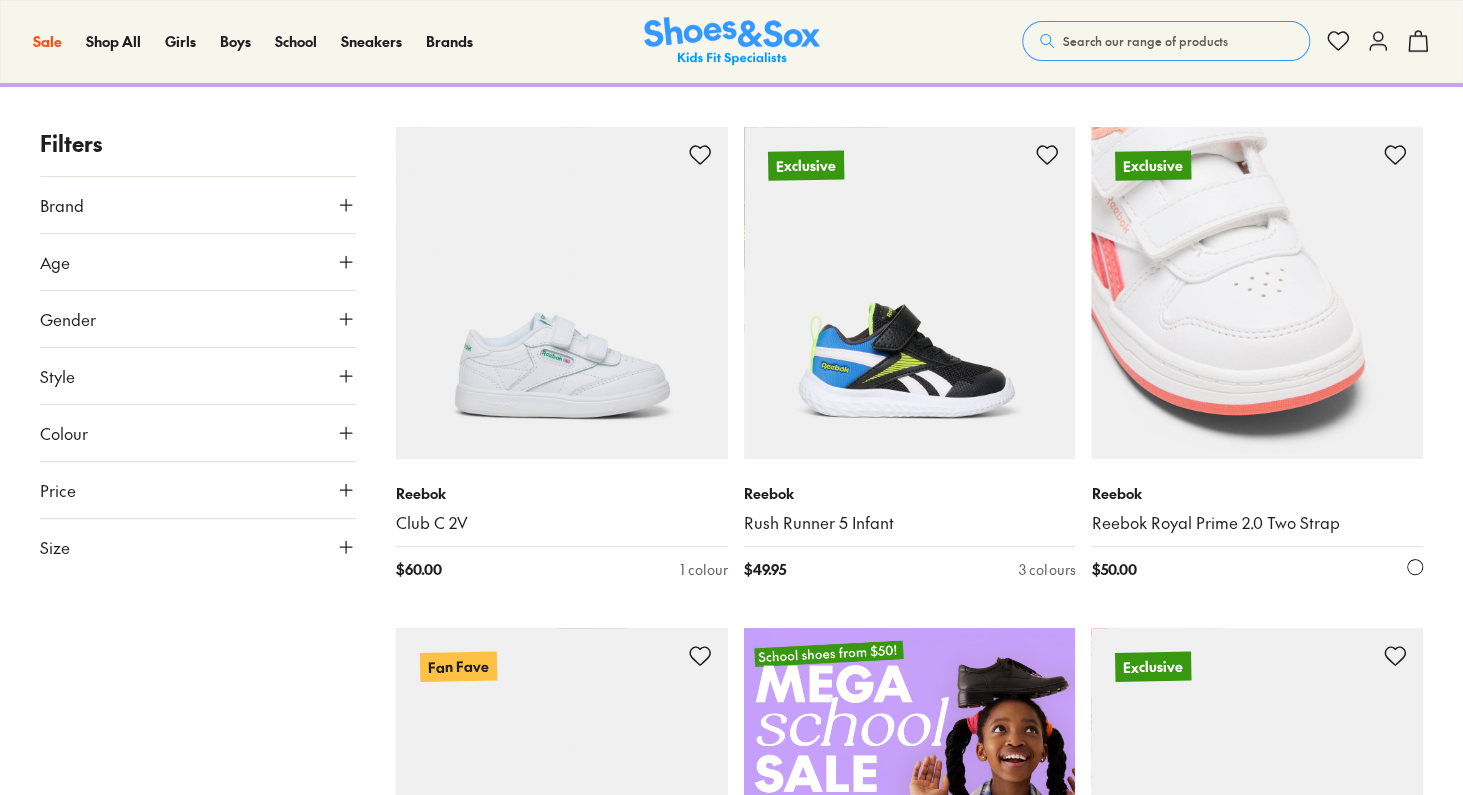 scroll, scrollTop: 427, scrollLeft: 0, axis: vertical 